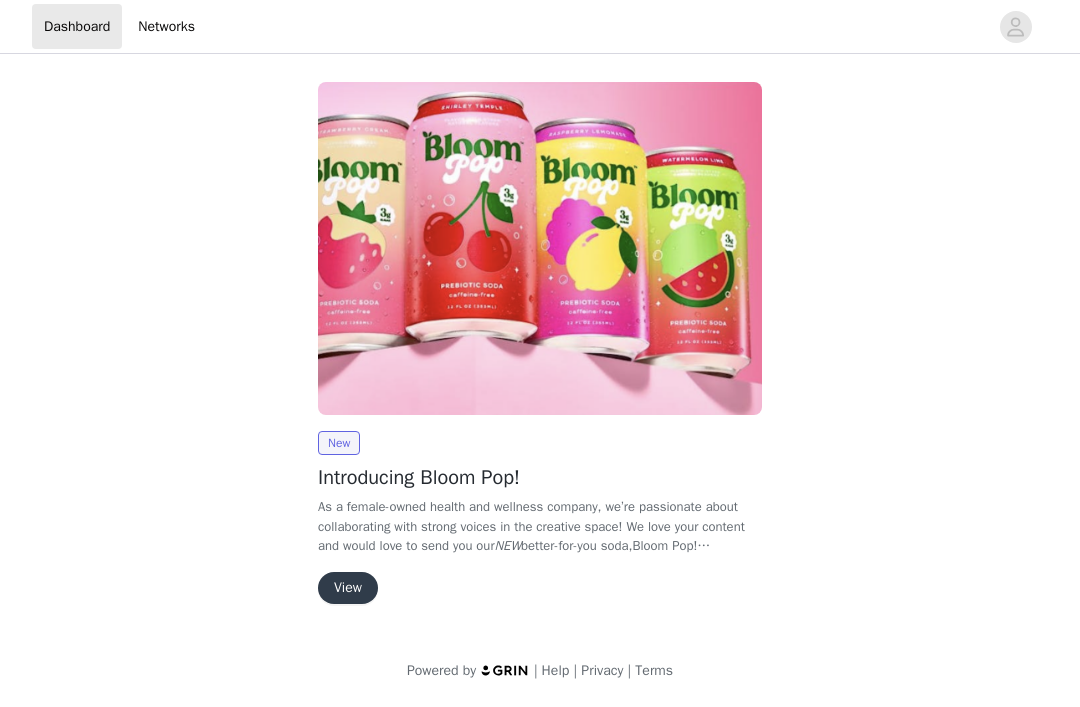 scroll, scrollTop: 0, scrollLeft: 0, axis: both 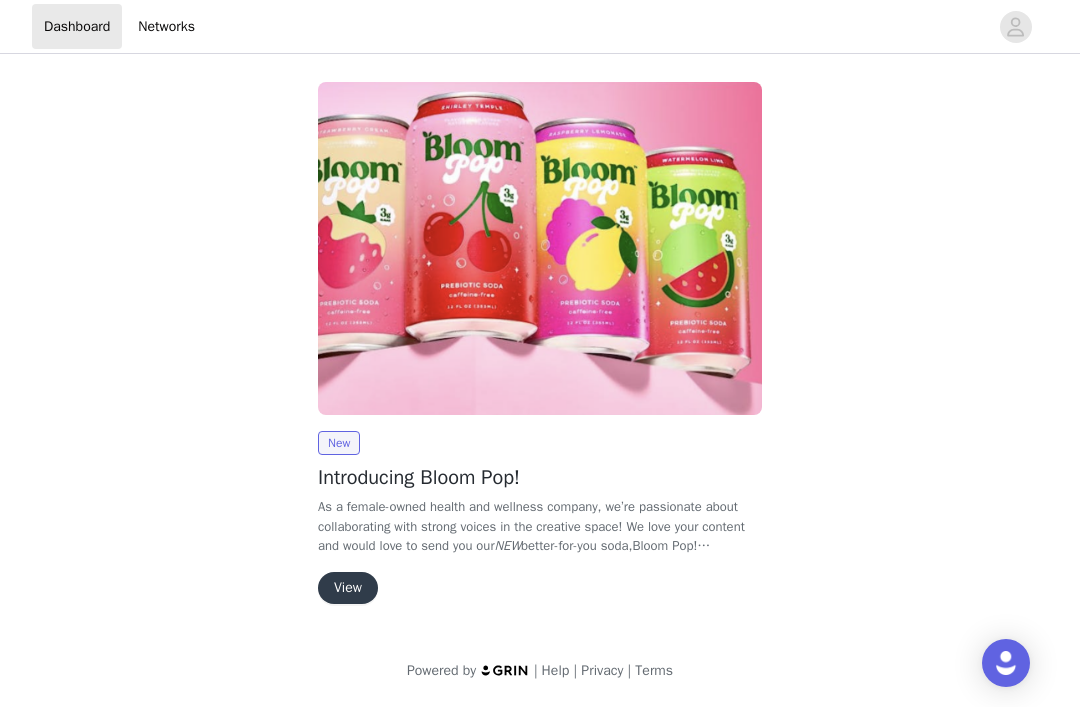 click on "View" at bounding box center [348, 588] 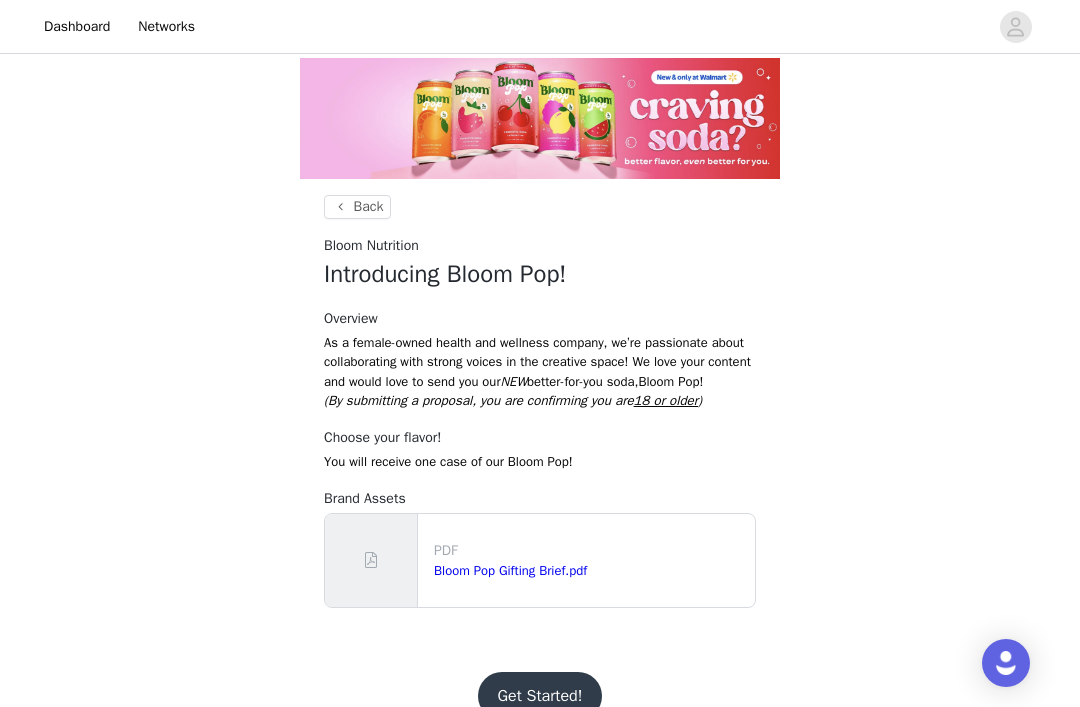 scroll, scrollTop: 53, scrollLeft: 0, axis: vertical 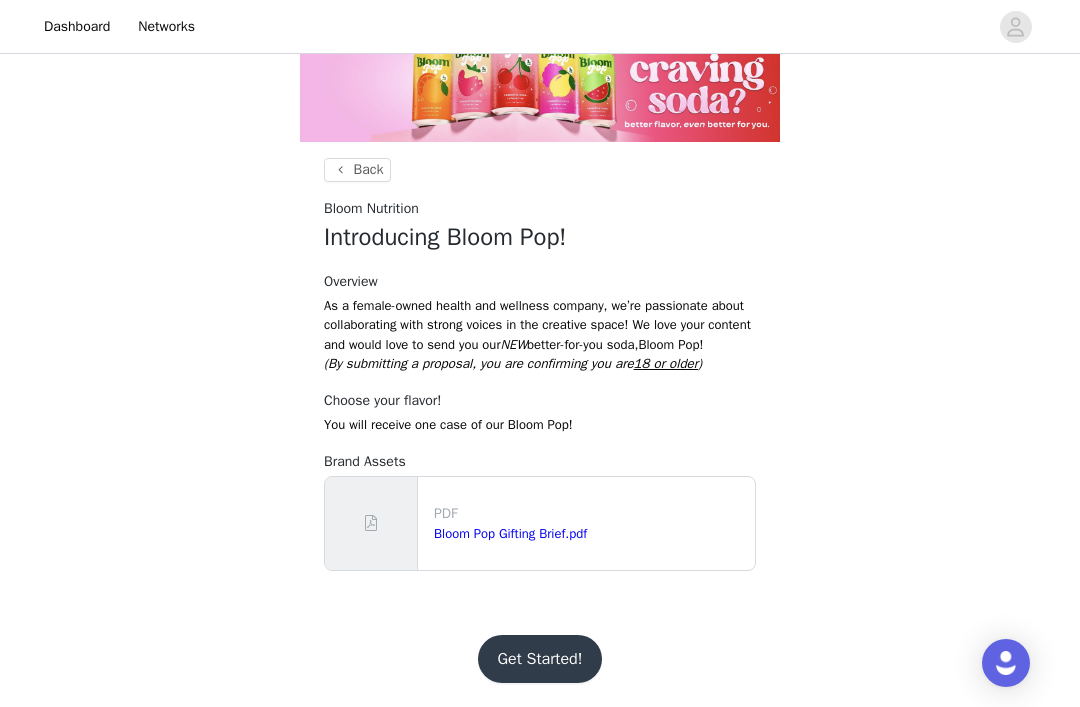 click on "Get Started!" at bounding box center [540, 659] 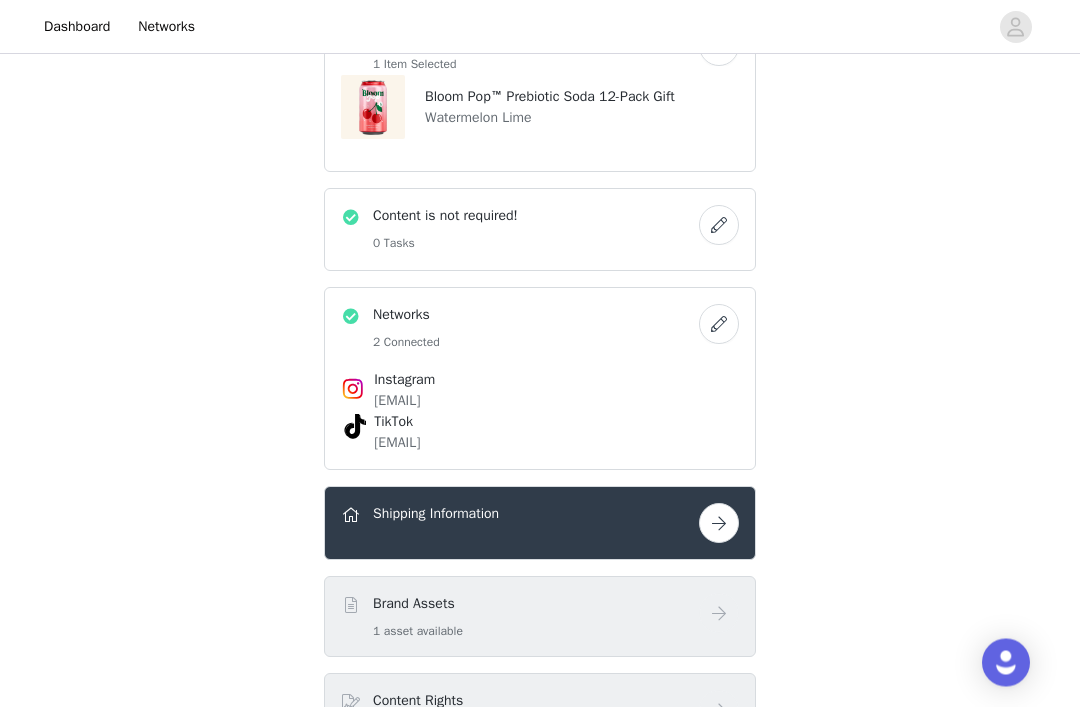 scroll, scrollTop: 299, scrollLeft: 0, axis: vertical 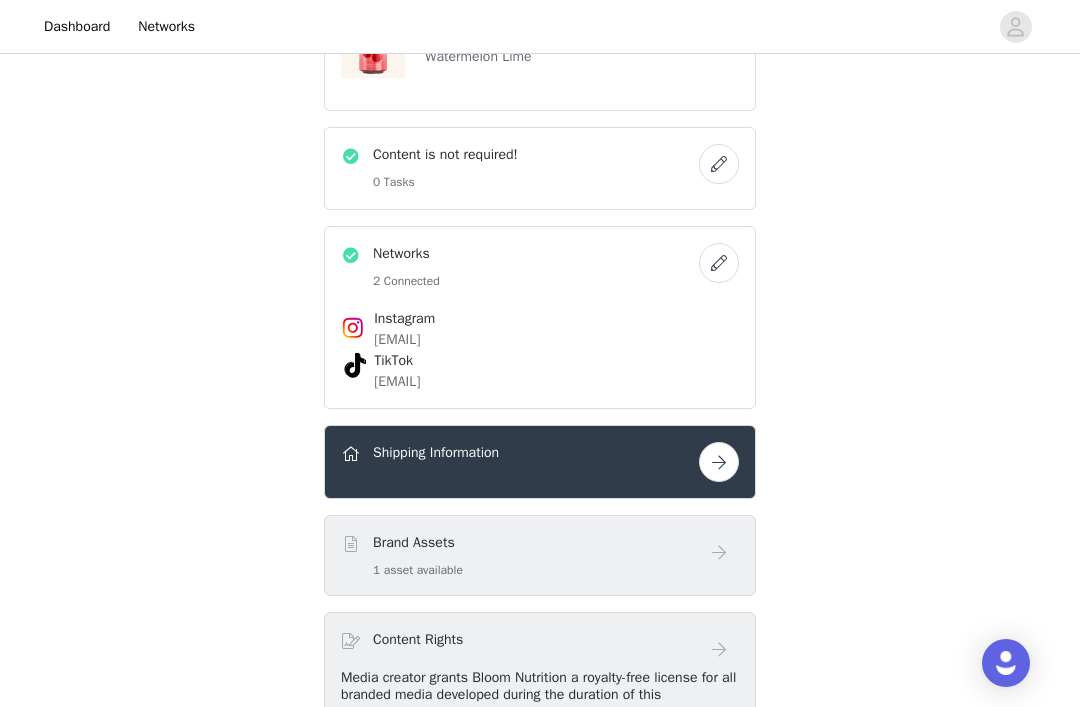 click on "Brand Assets   1 asset available" at bounding box center (520, 555) 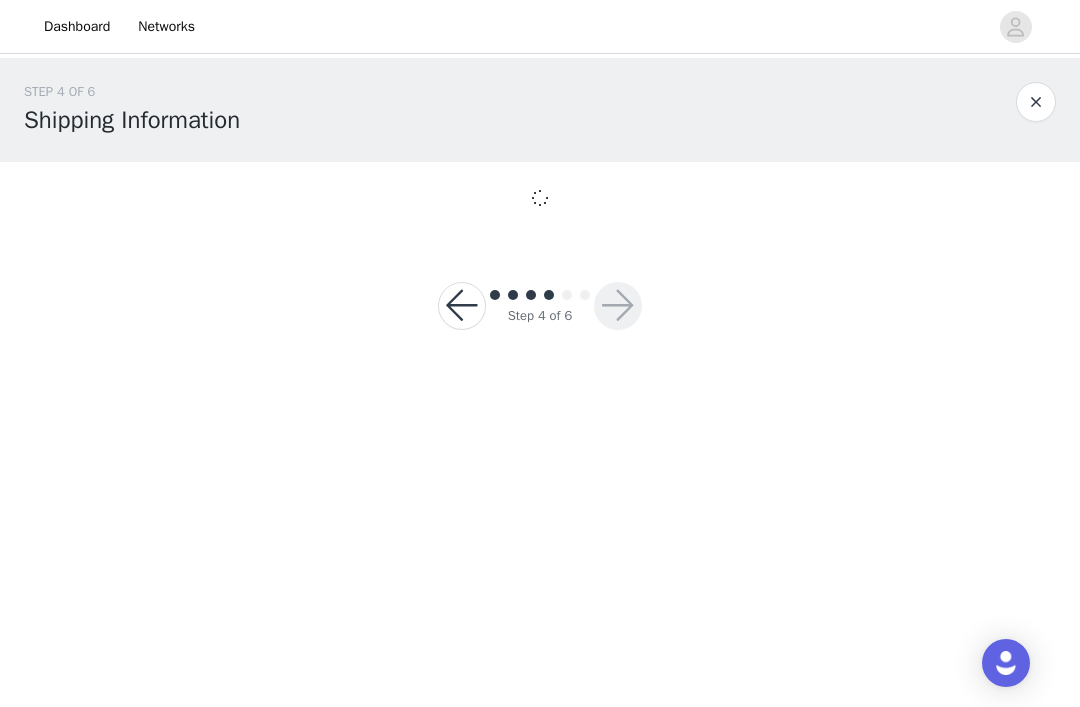 scroll, scrollTop: 0, scrollLeft: 0, axis: both 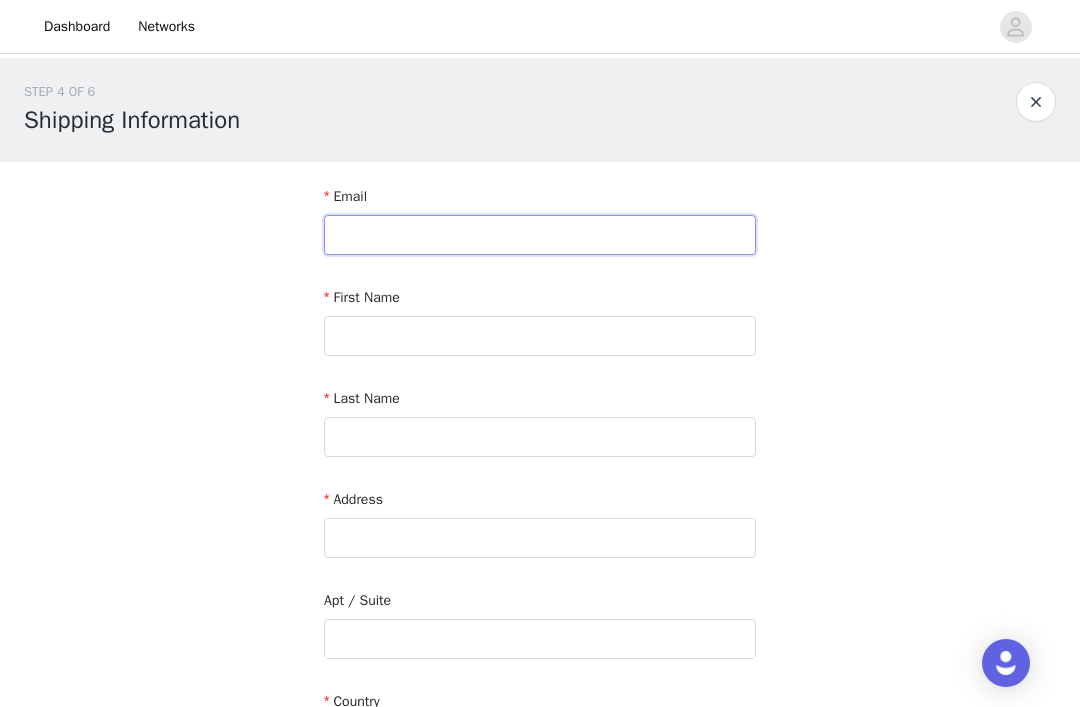 click at bounding box center (540, 235) 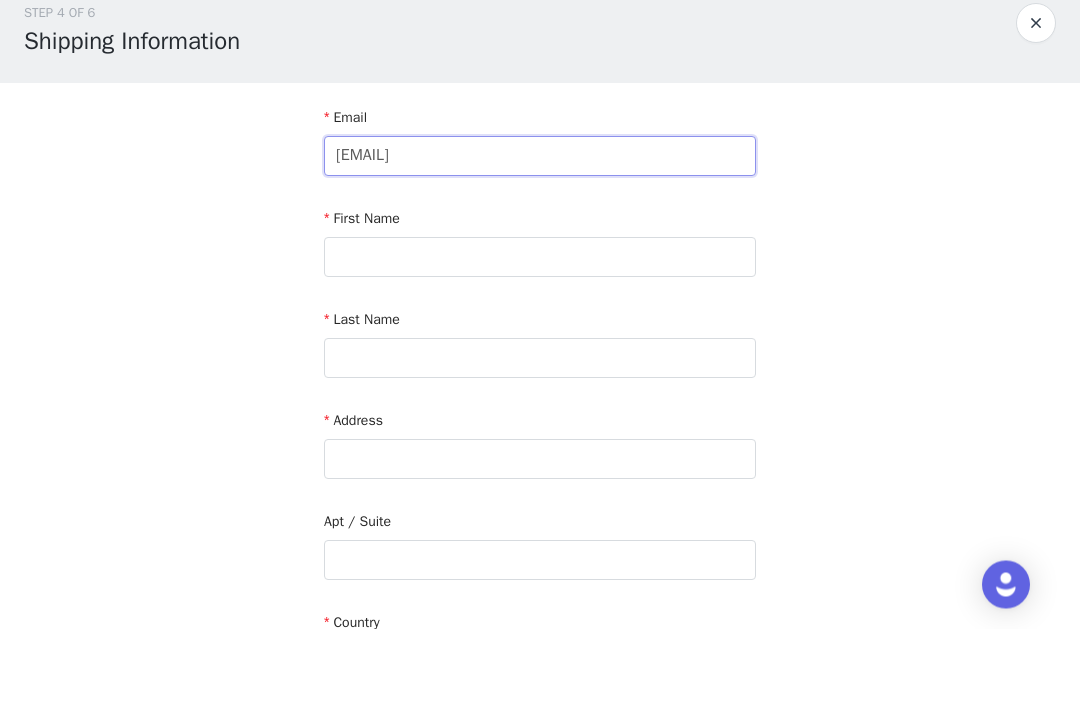 type on "Raemcollab@gmail.com" 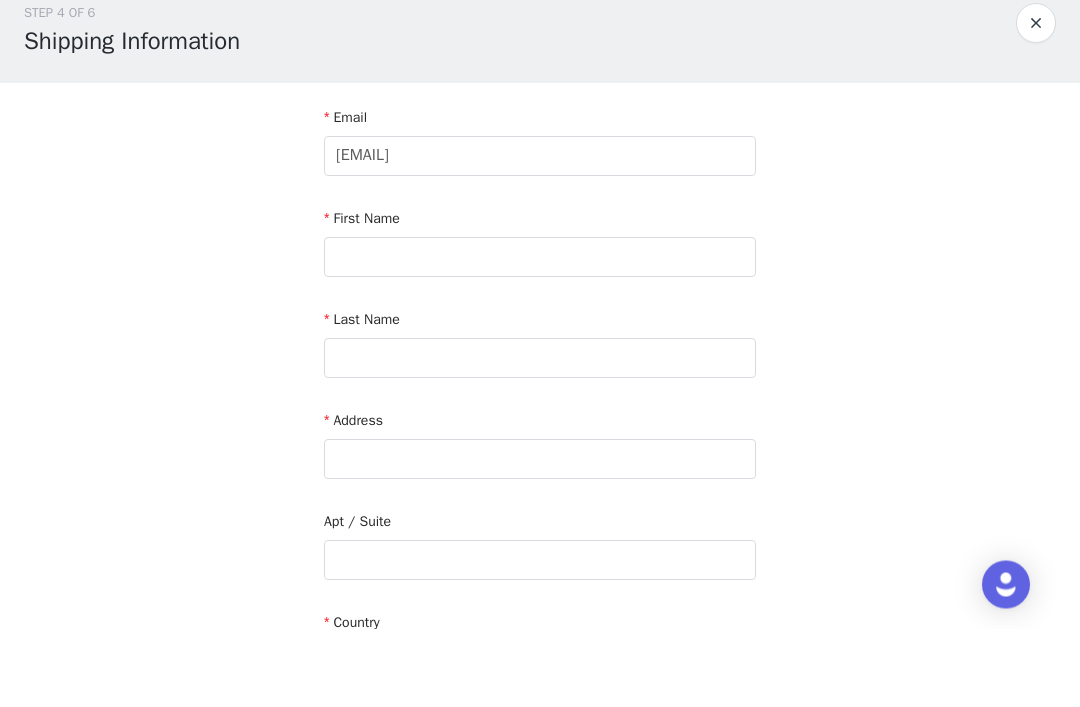 click on "First Name" at bounding box center [540, 301] 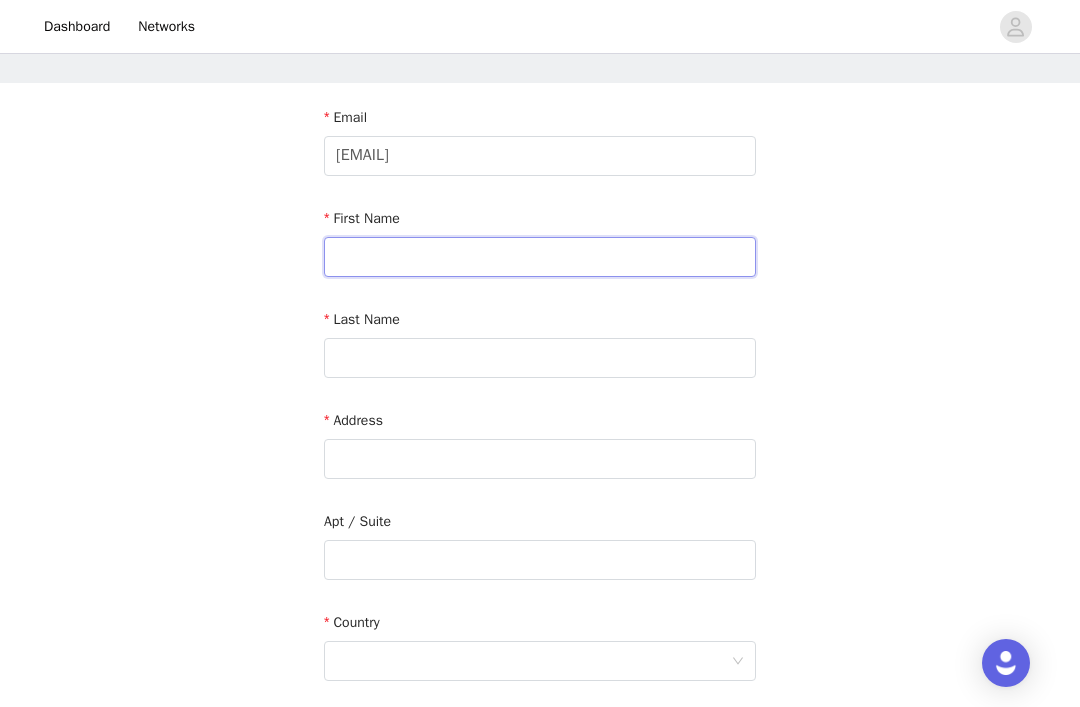 click at bounding box center (540, 257) 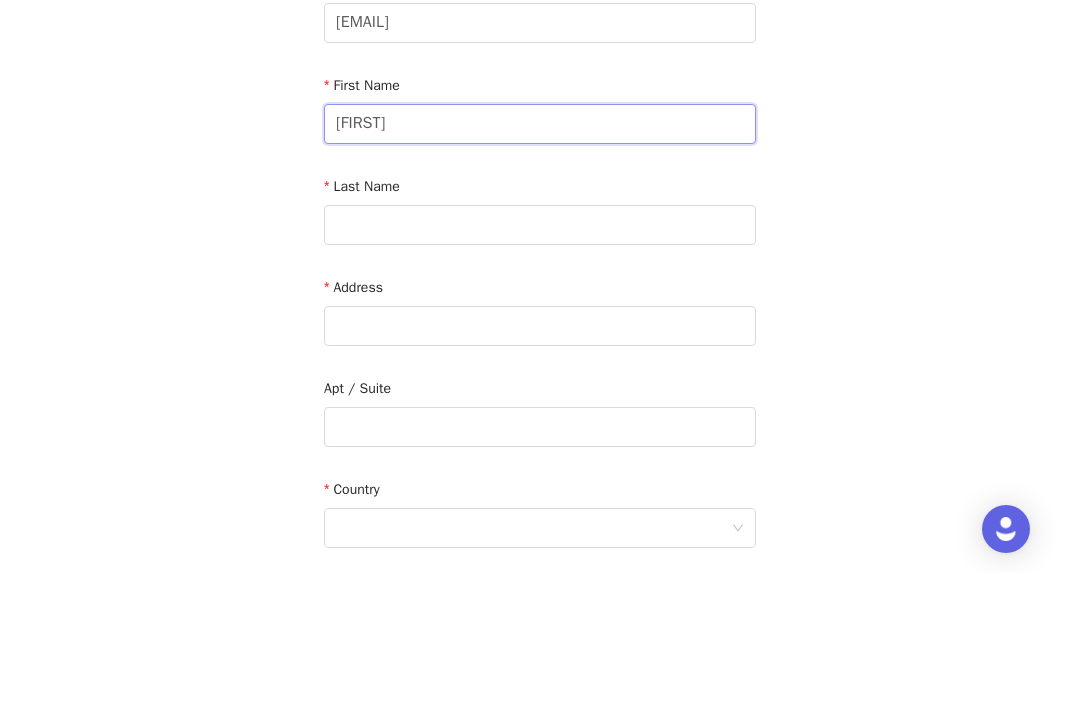 type on "[FIRST]" 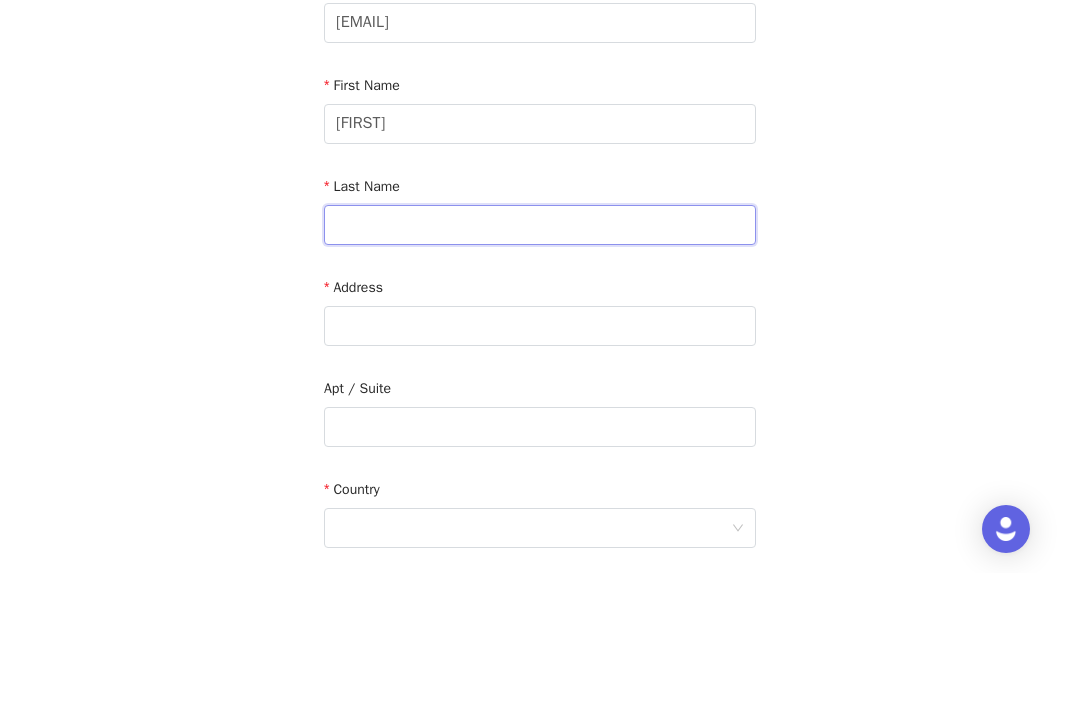 click at bounding box center [540, 359] 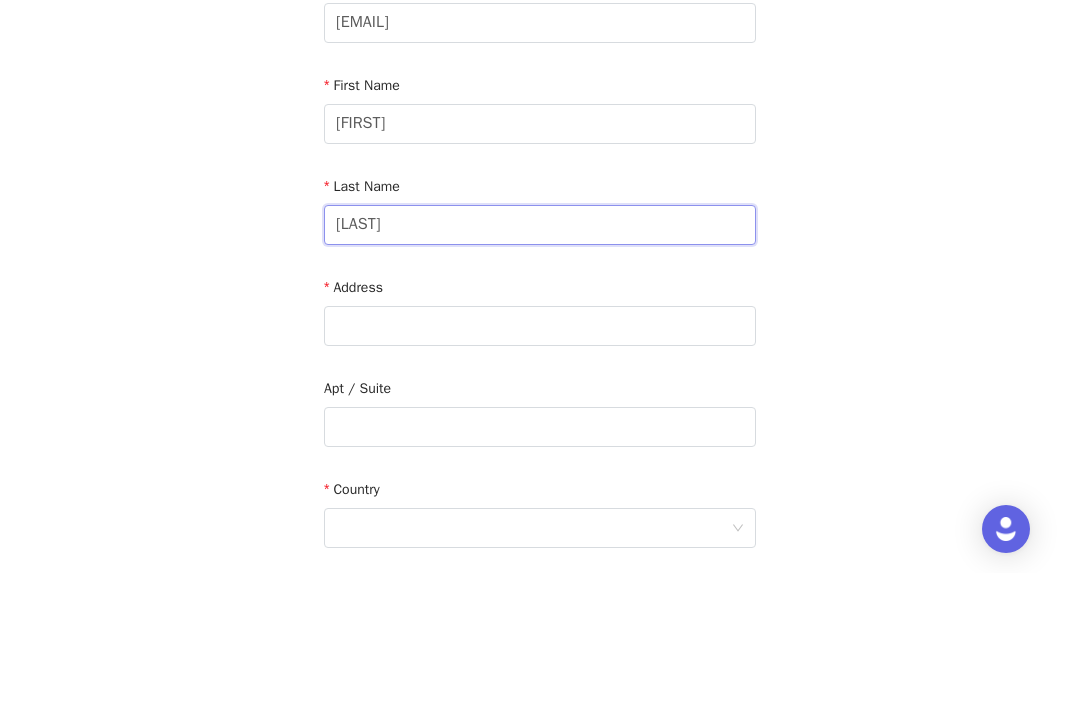 type on "[FIRST]" 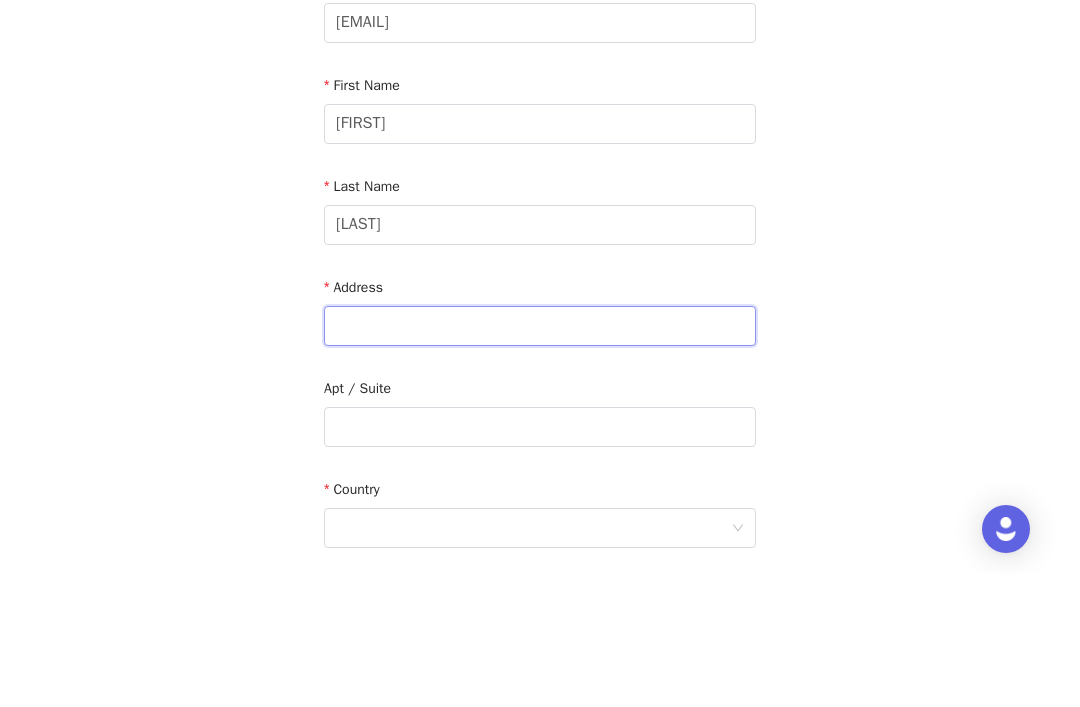 click at bounding box center (540, 460) 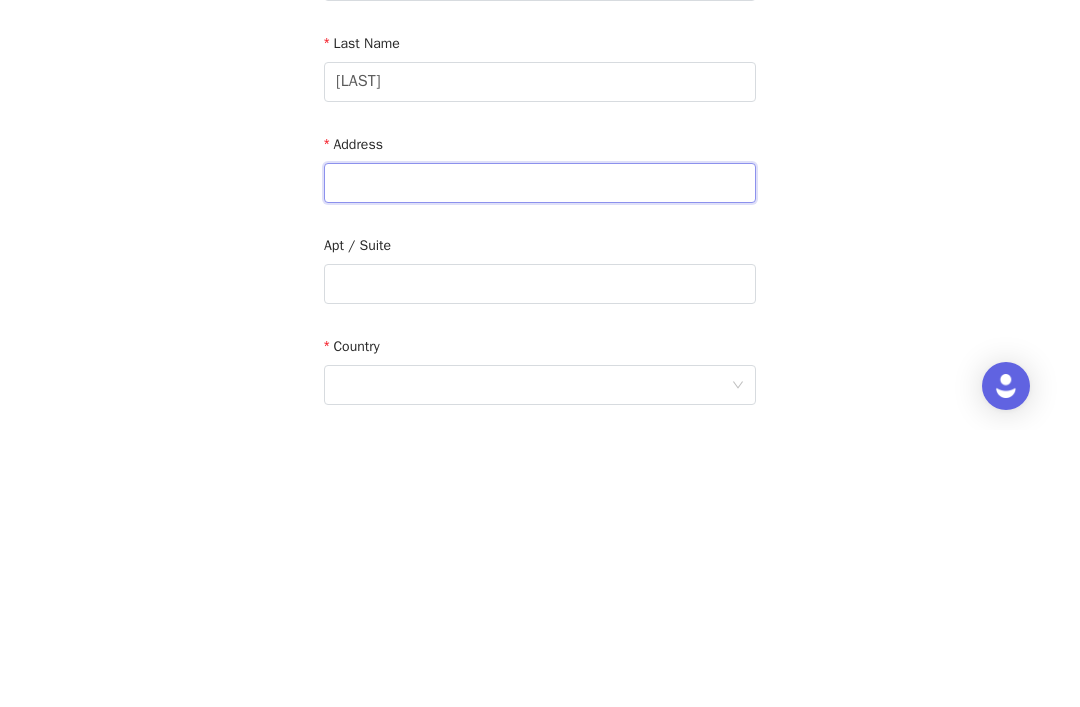 type on "28 Park Place" 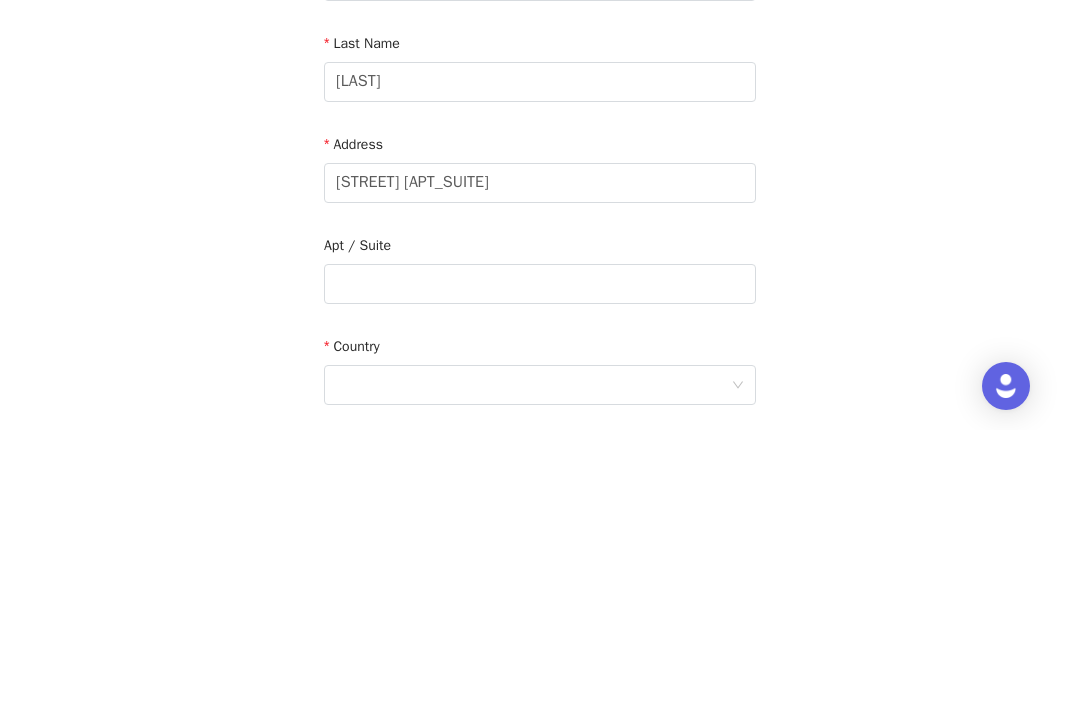 type on "[LAST]" 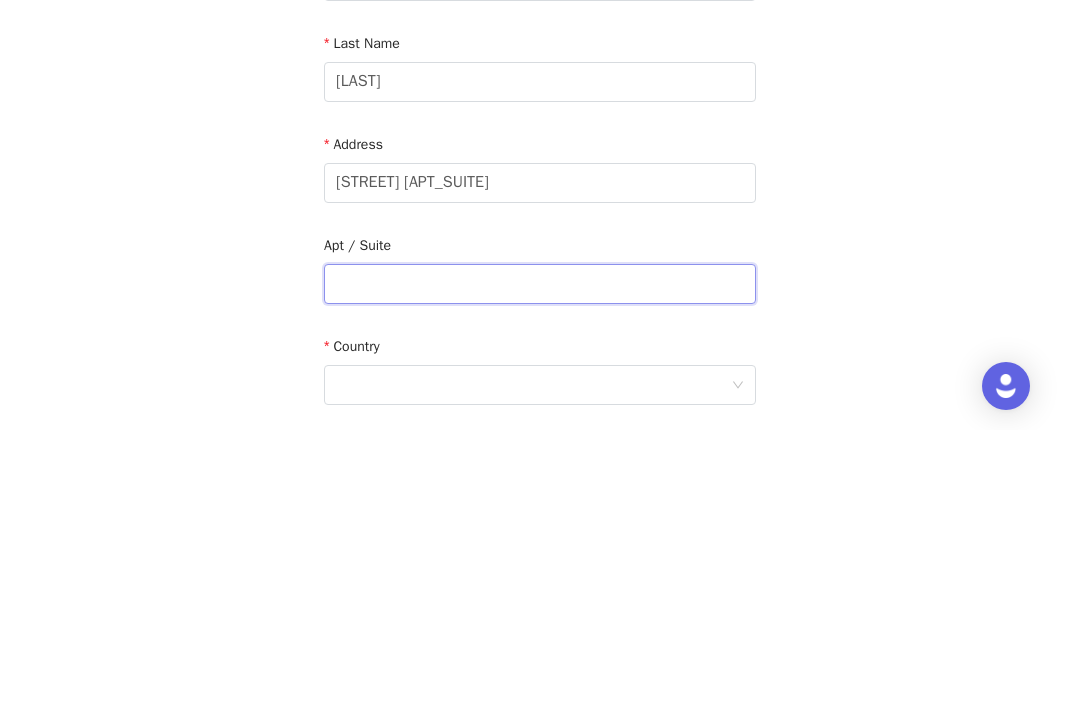 click at bounding box center (540, 561) 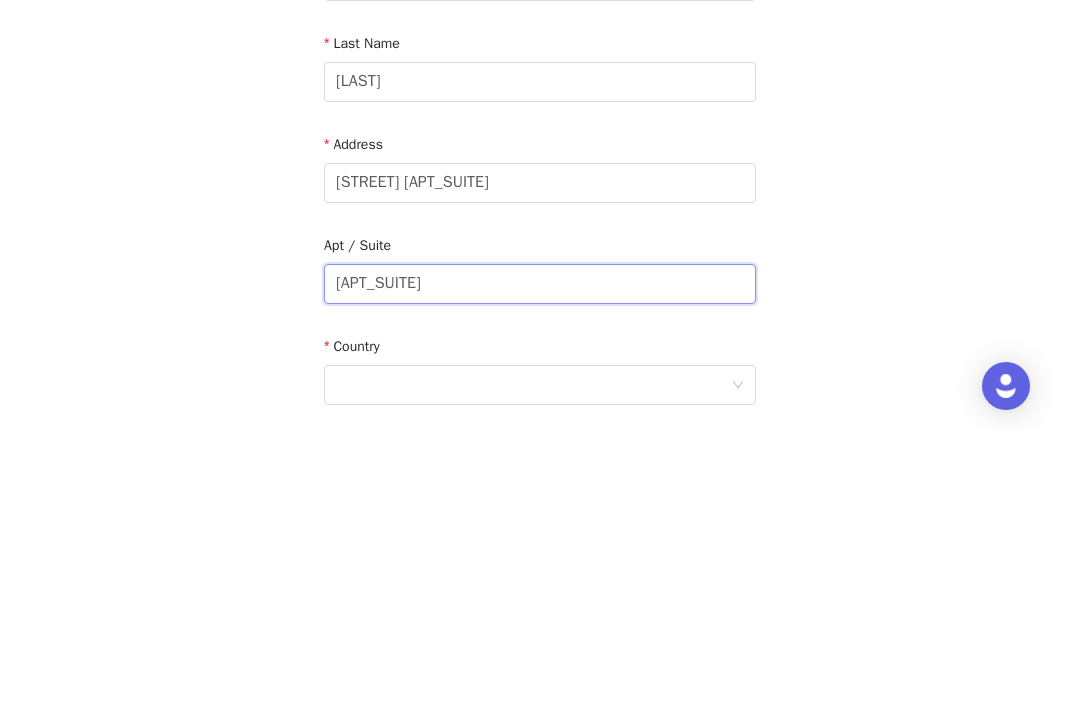 type on "[POSTAL_CODE]" 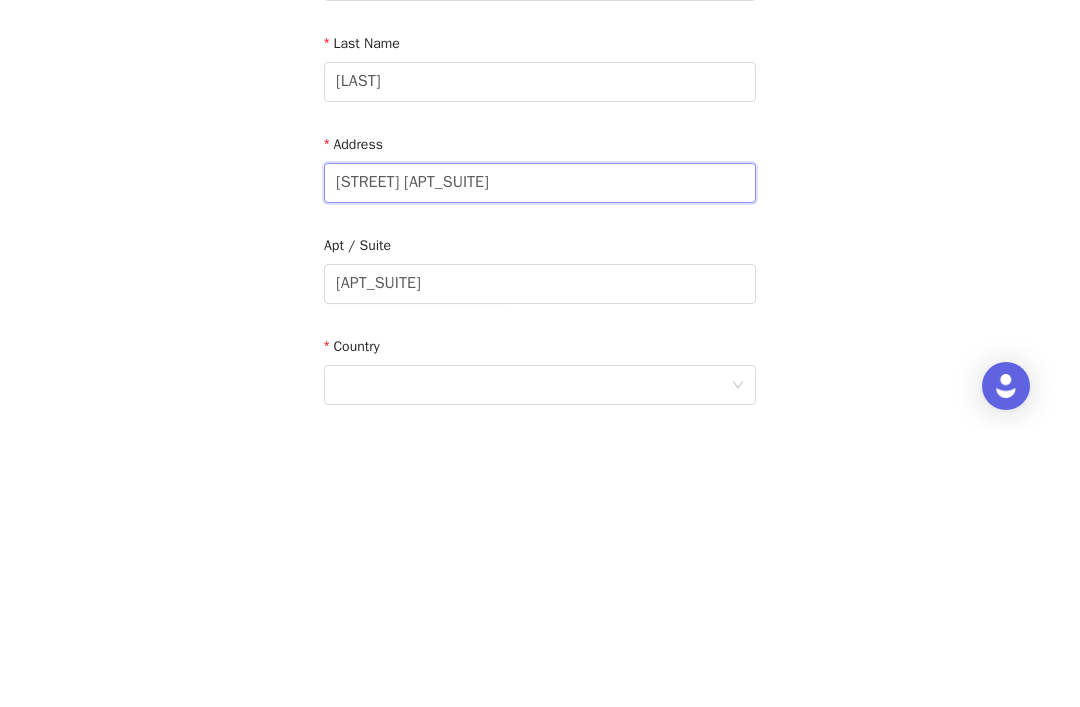 click on "28 Park Place" at bounding box center [540, 460] 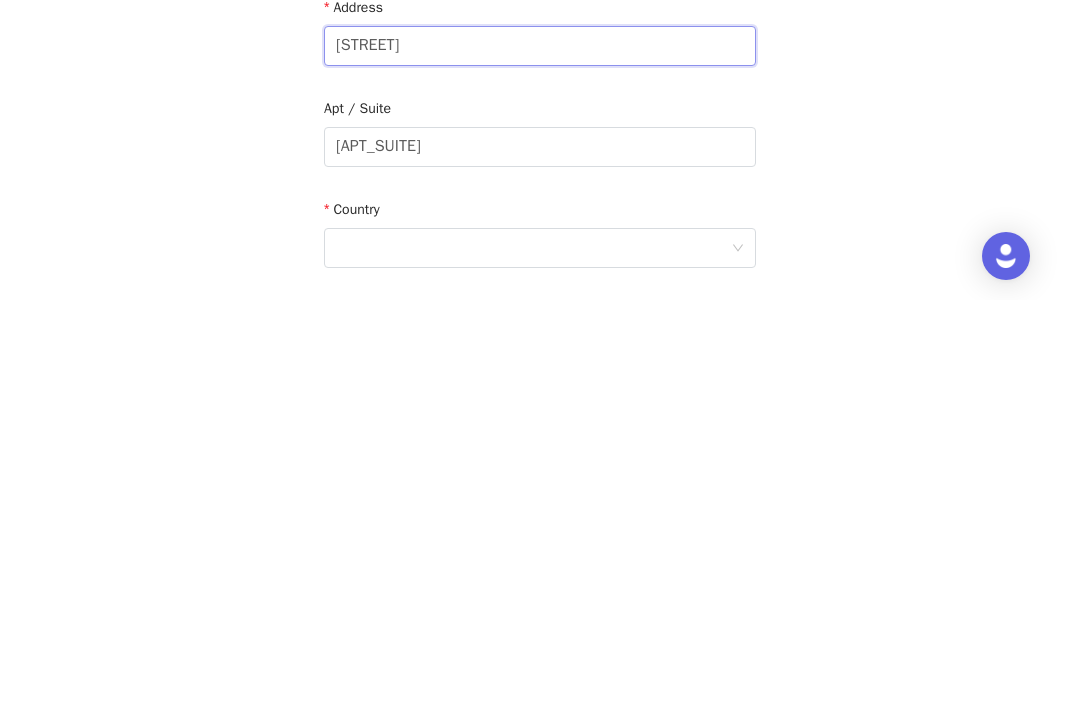 scroll, scrollTop: 119, scrollLeft: 0, axis: vertical 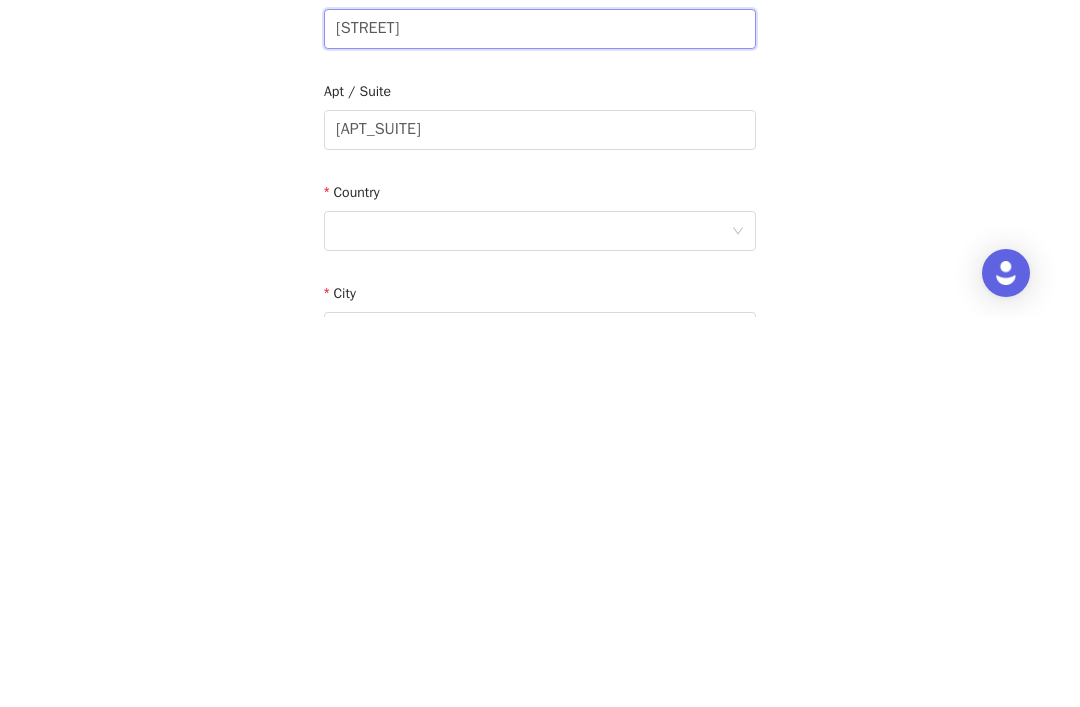 type on "[NUMBER] [STREET] Dr" 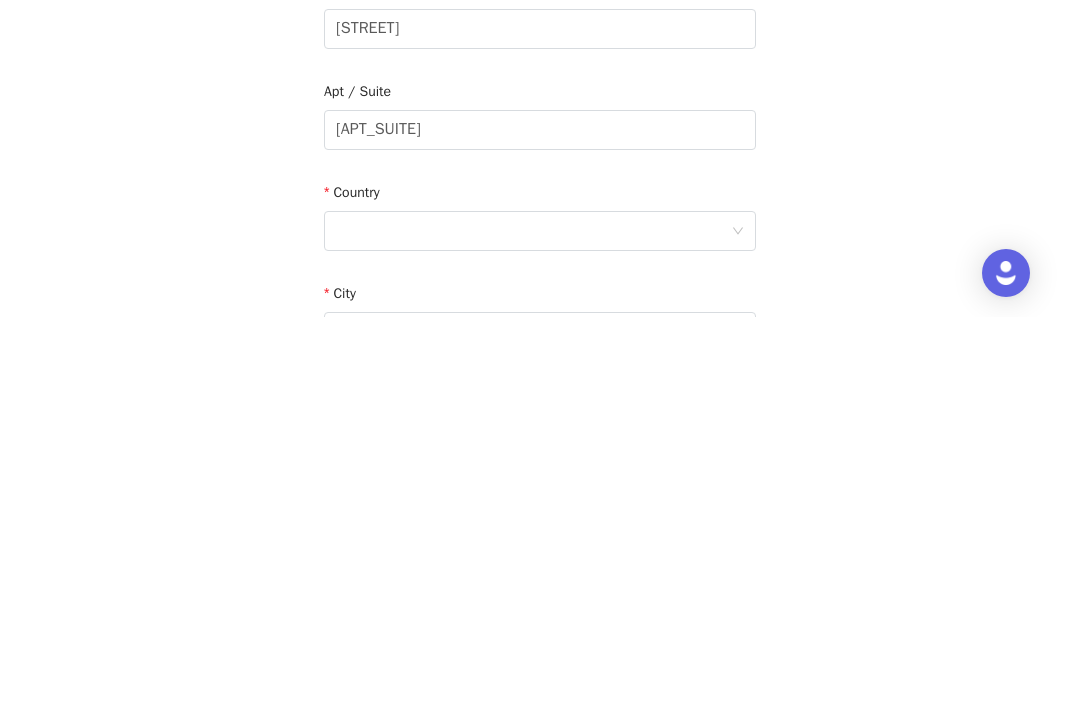 click at bounding box center [533, 621] 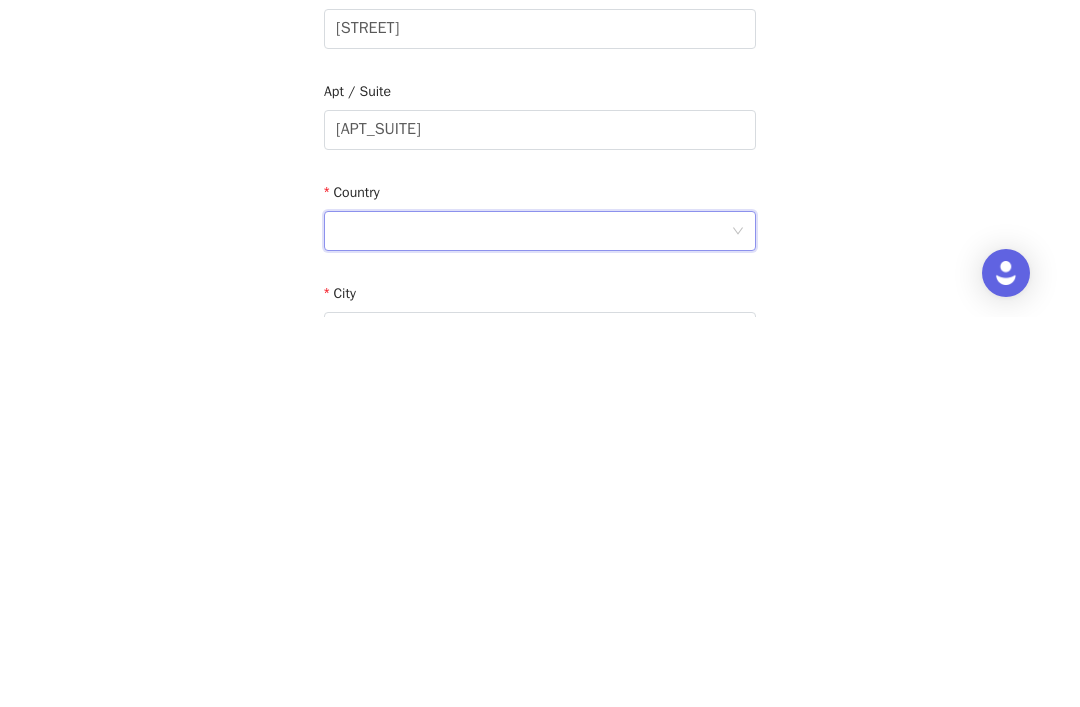 click at bounding box center (533, 621) 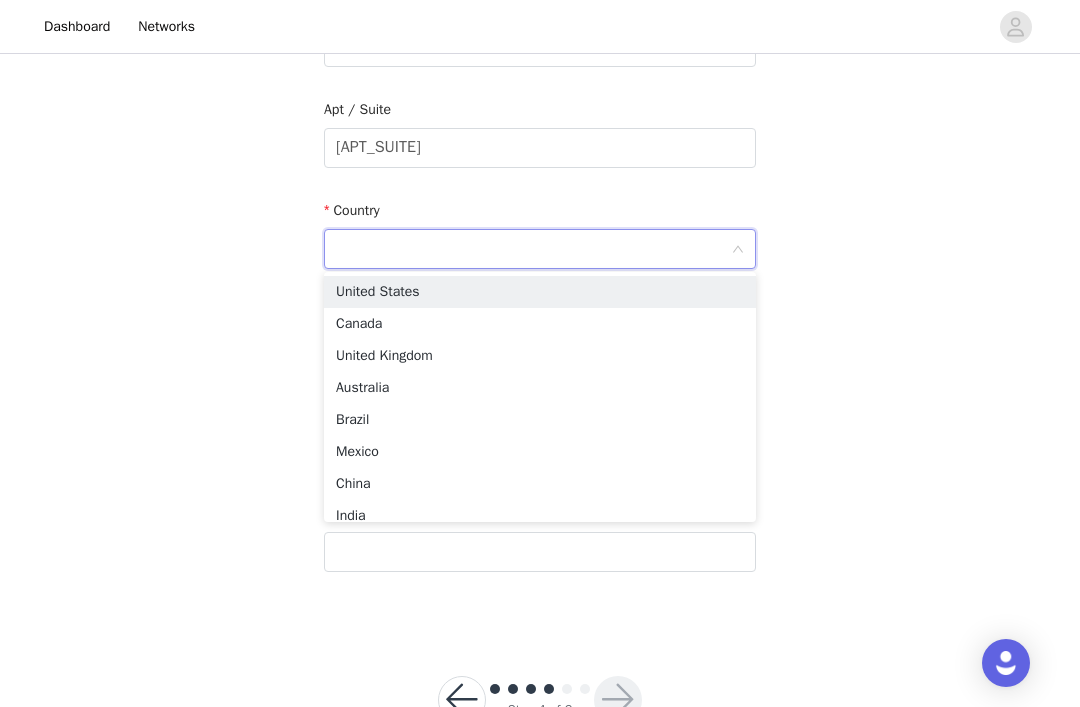 click at bounding box center (533, 249) 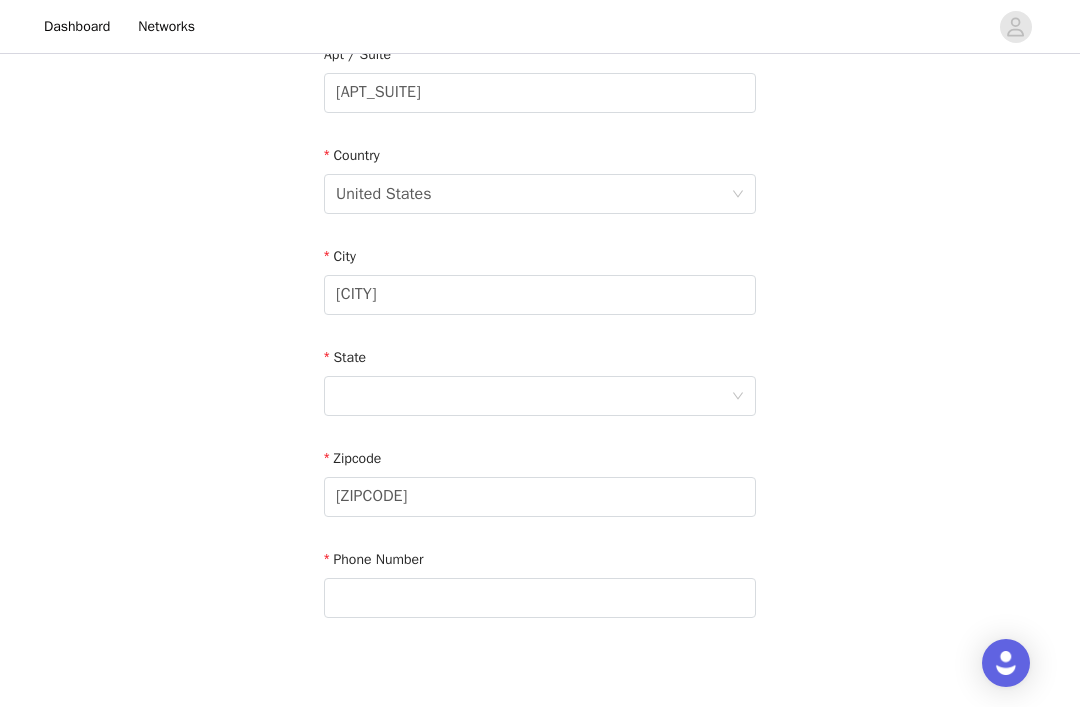click at bounding box center [533, 396] 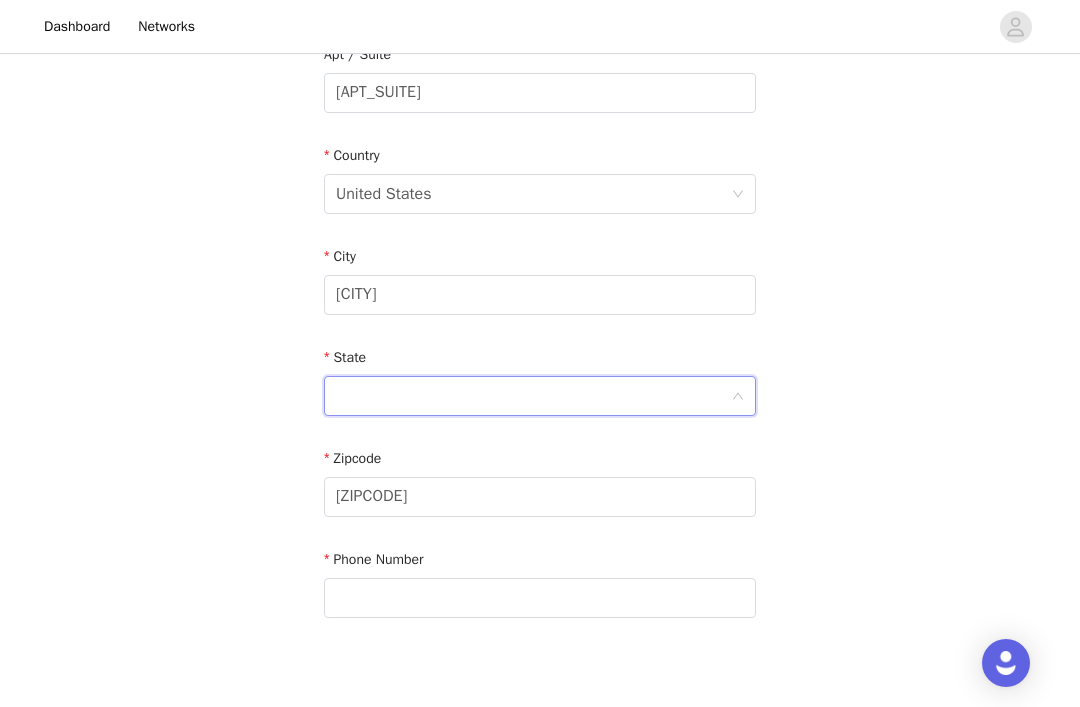 scroll, scrollTop: 545, scrollLeft: 0, axis: vertical 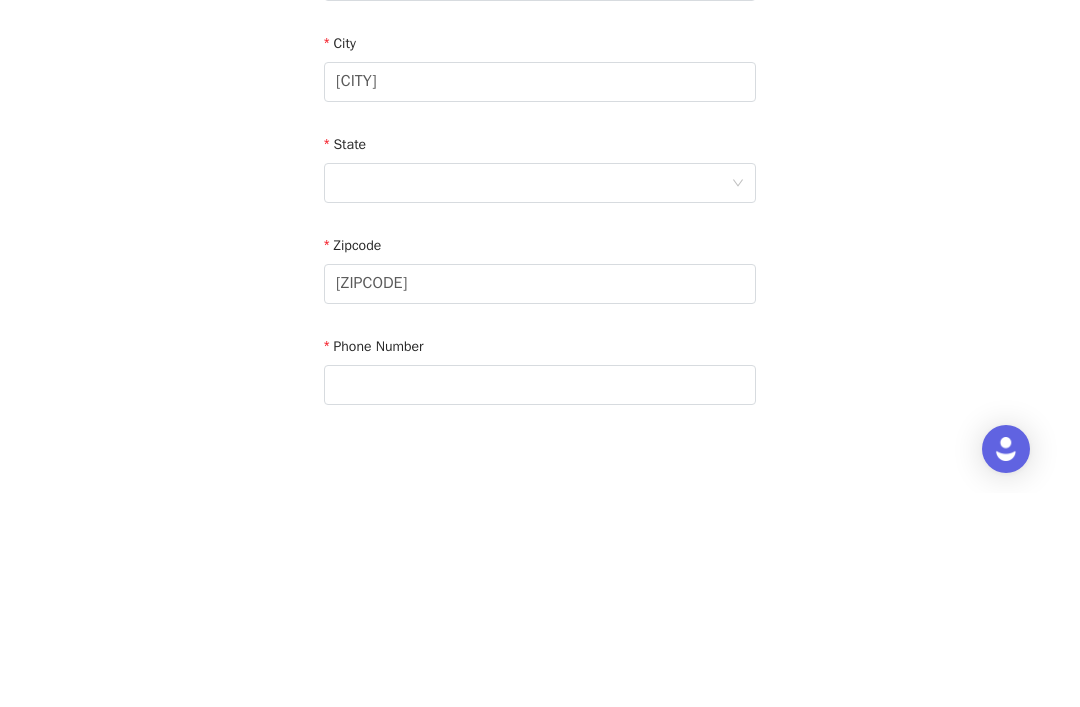 click at bounding box center [533, 397] 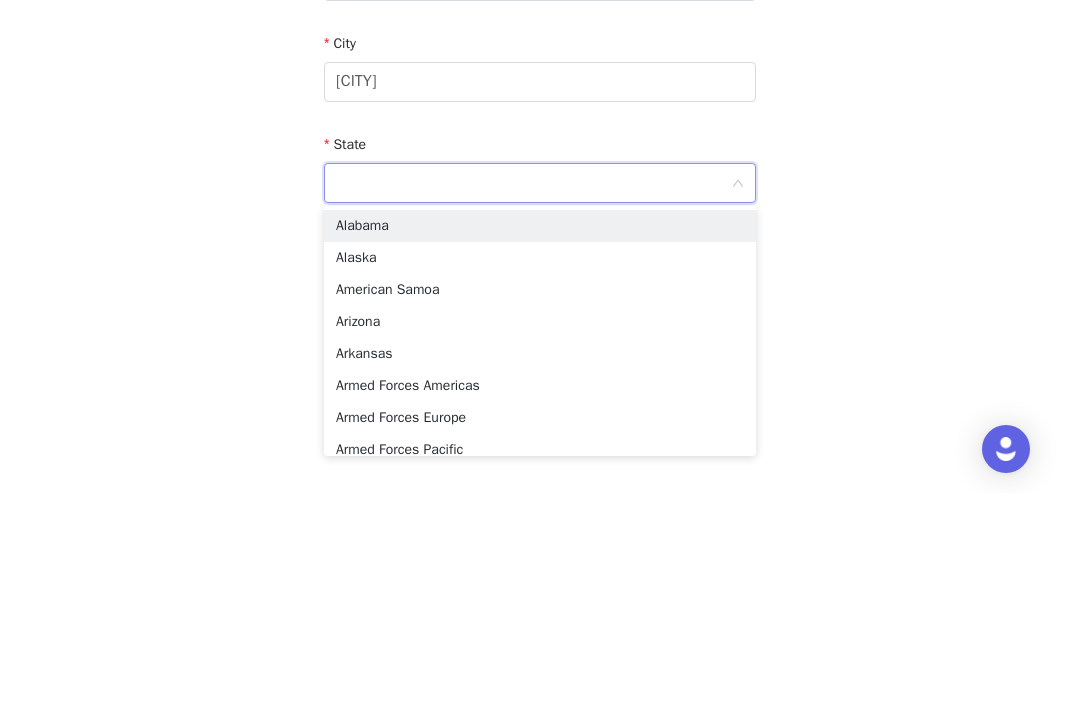 type on "LOUISIANA" 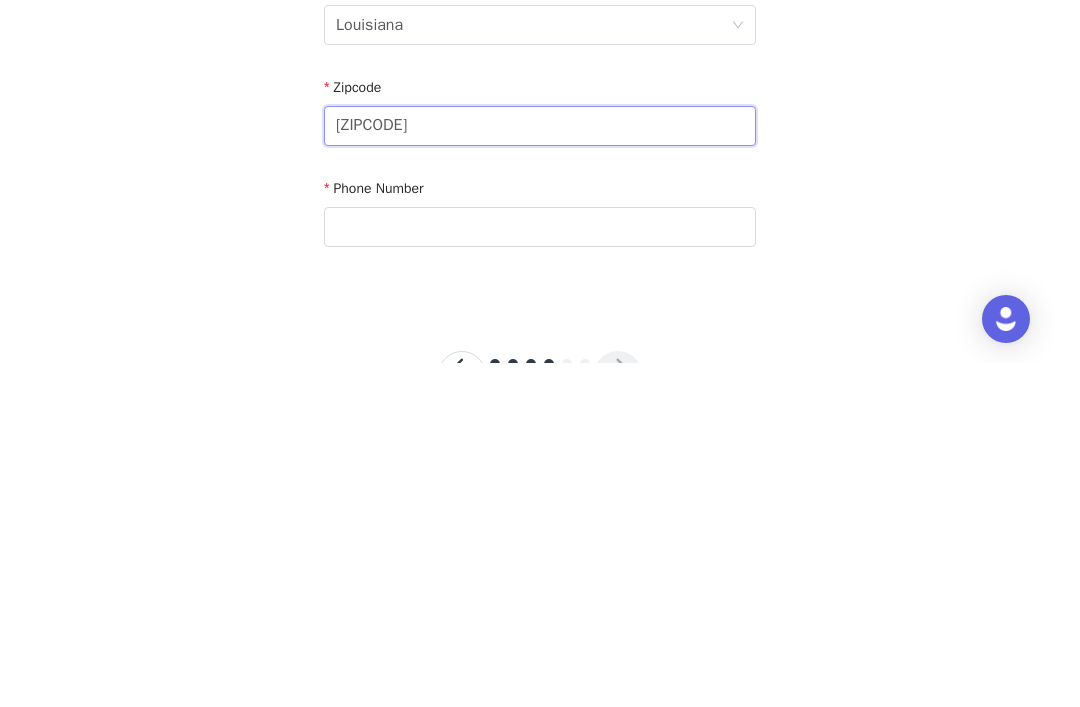 scroll, scrollTop: 575, scrollLeft: 0, axis: vertical 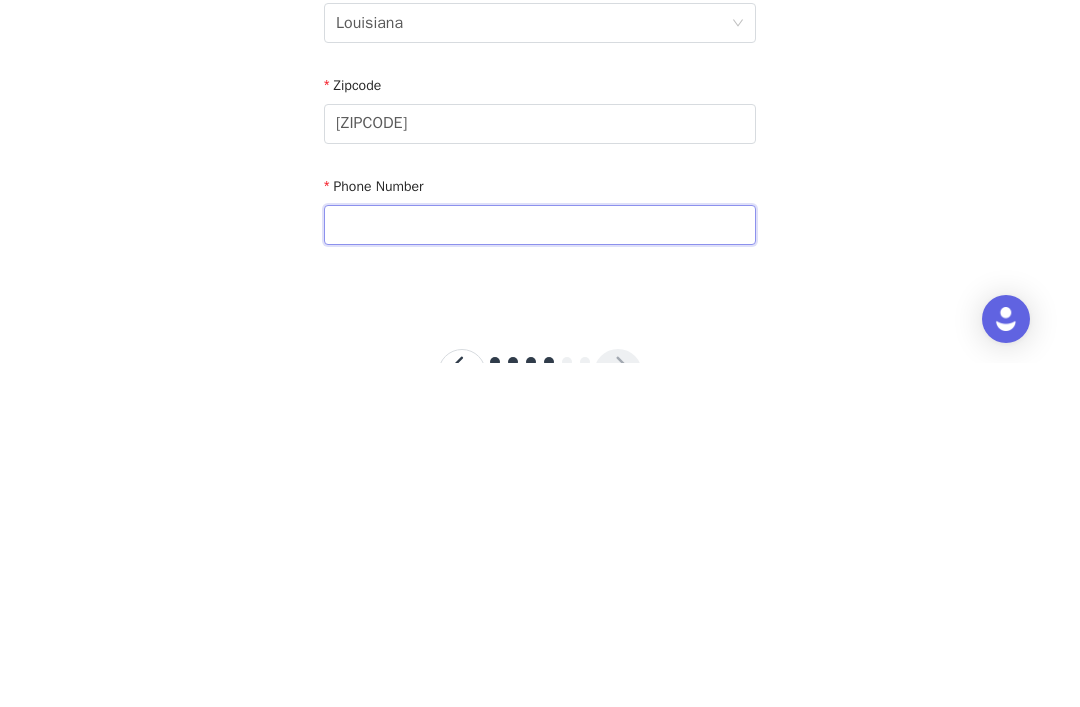 click at bounding box center (540, 569) 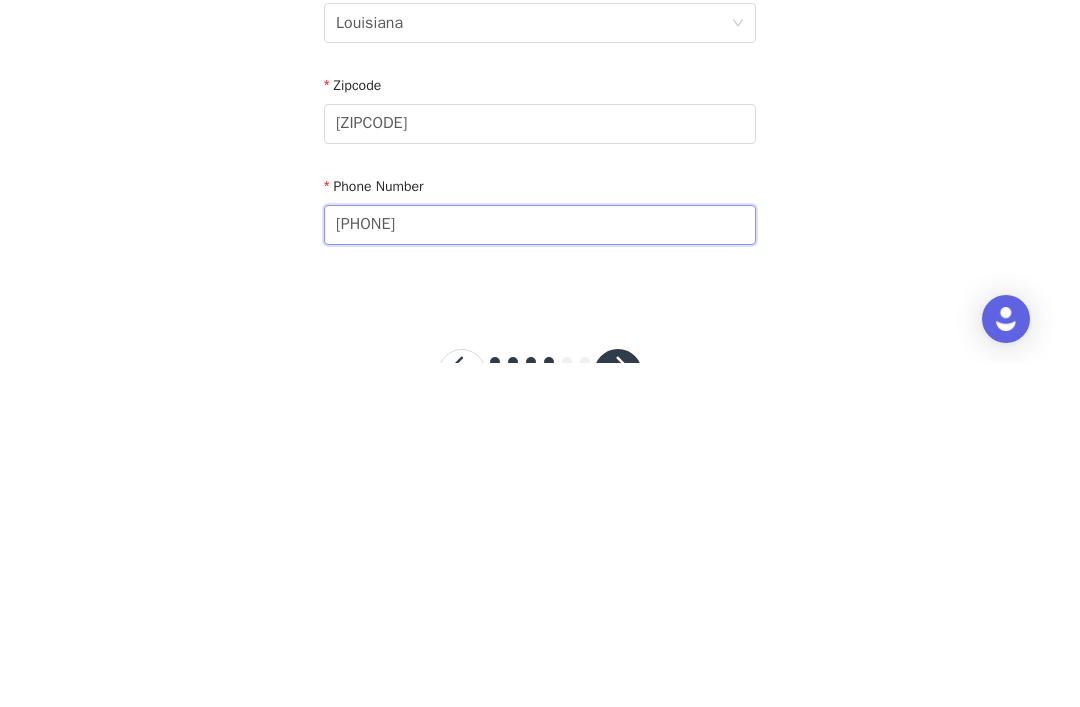 type on "5043732851" 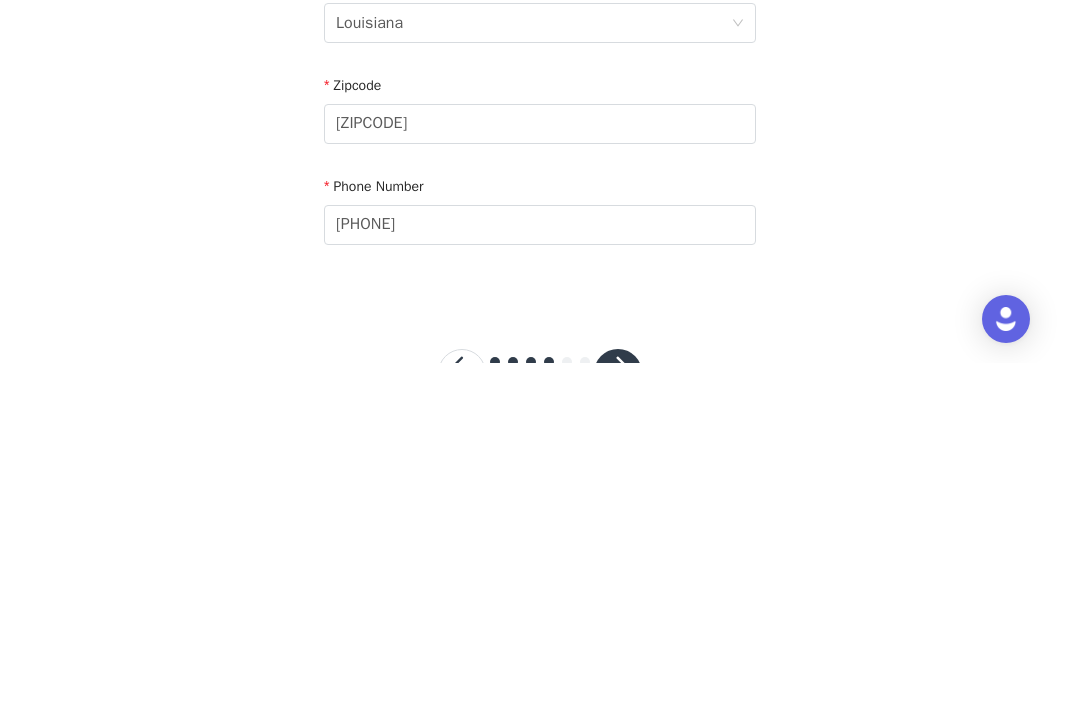 click on "STEP 4 OF 6
Shipping Information
Email Raemcollab@gmail.com   First Name Rae   Last Name Kenny   Address 28 Park Place Dr   Apt / Suite 1209   Country
United States
City Covington   State
Louisiana
Zipcode 70433   Phone Number 5043732851" at bounding box center (540, 64) 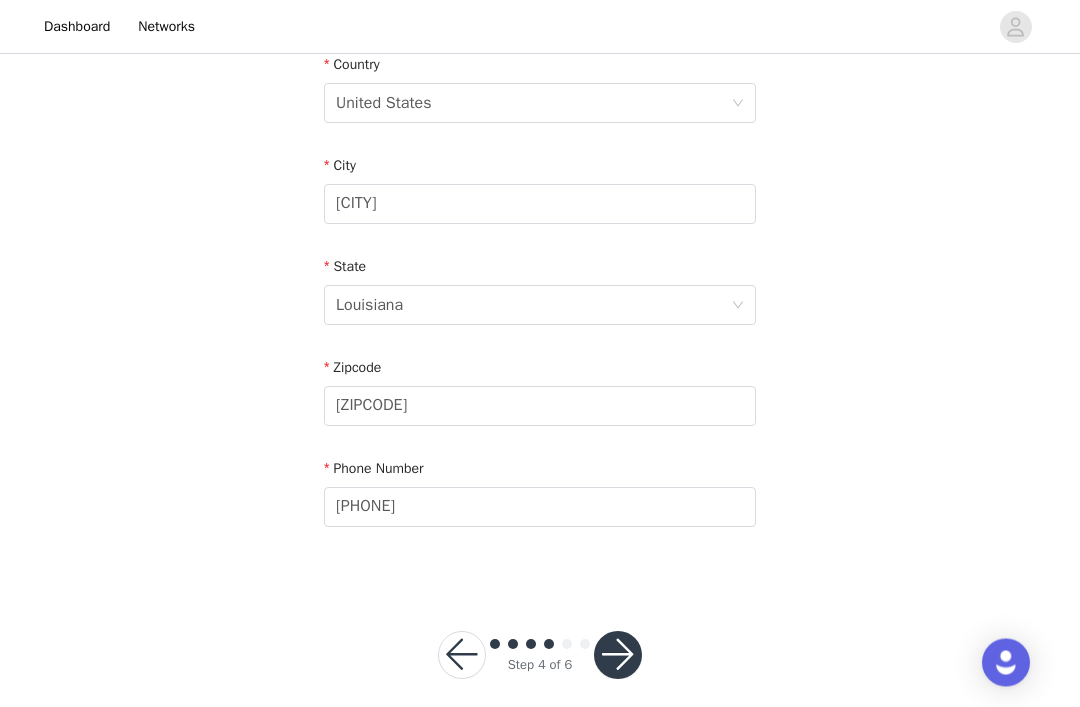 scroll, scrollTop: 656, scrollLeft: 0, axis: vertical 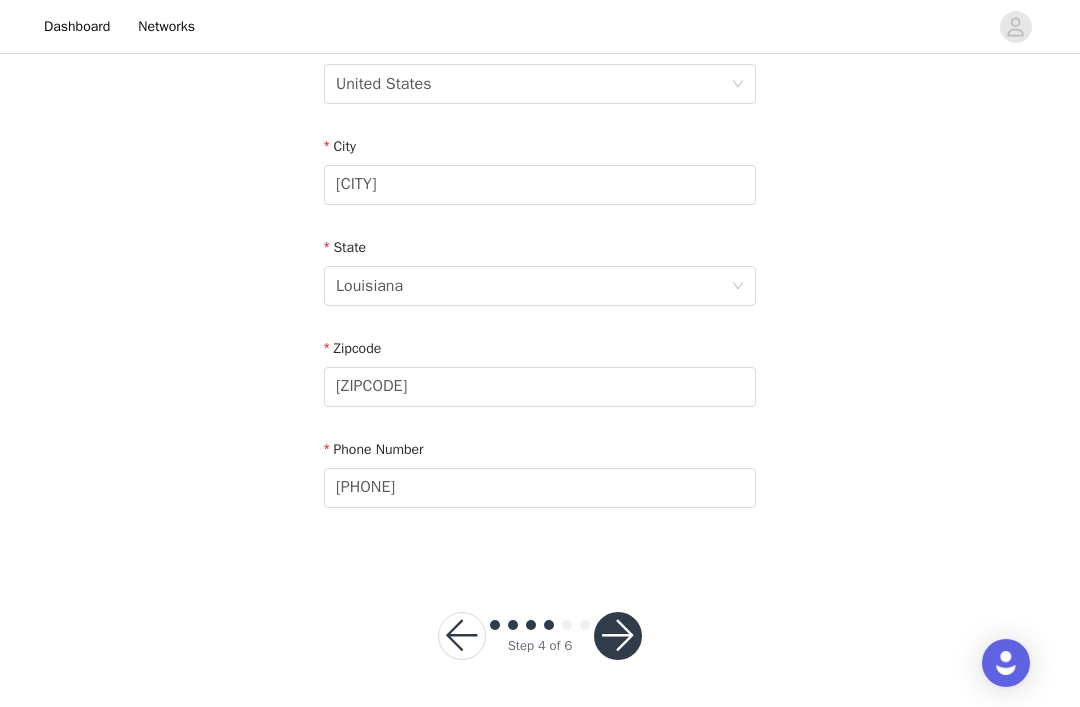 click at bounding box center (618, 636) 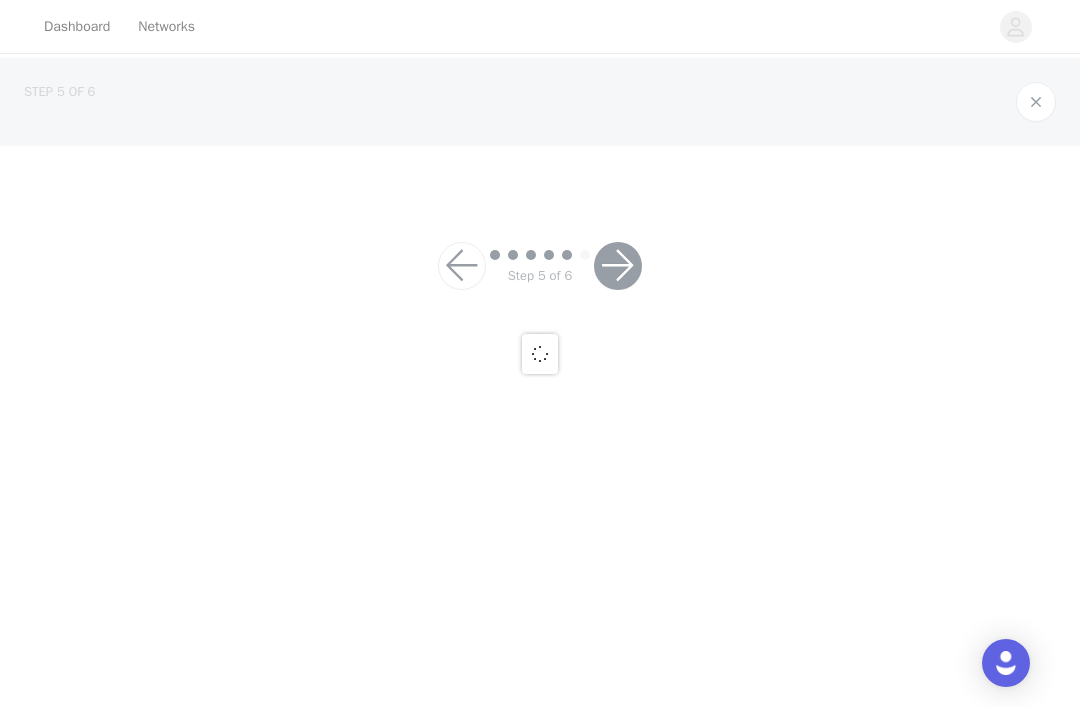 scroll, scrollTop: 0, scrollLeft: 0, axis: both 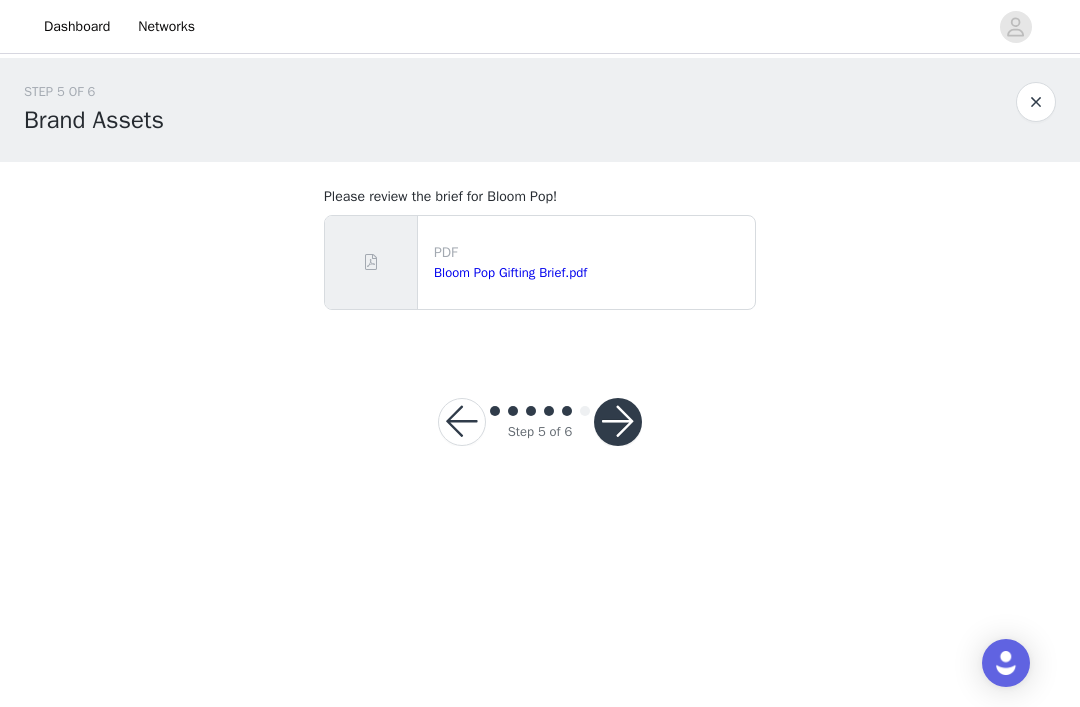 click on "Bloom Pop Gifting Brief.pdf" at bounding box center [510, 272] 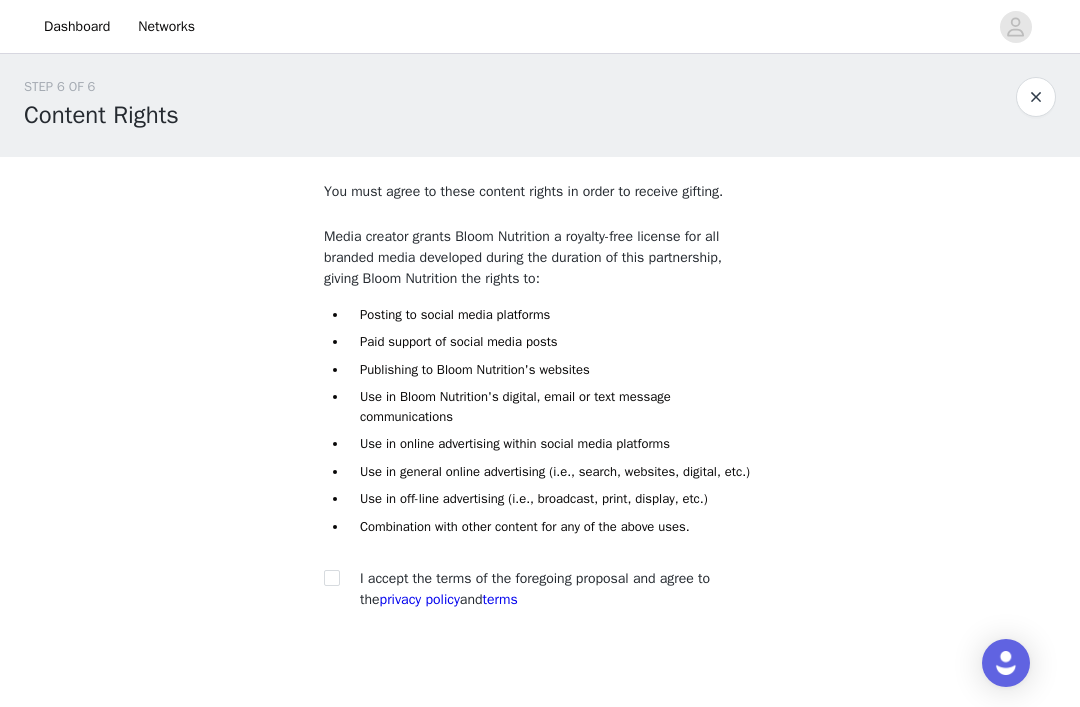 scroll, scrollTop: 58, scrollLeft: 0, axis: vertical 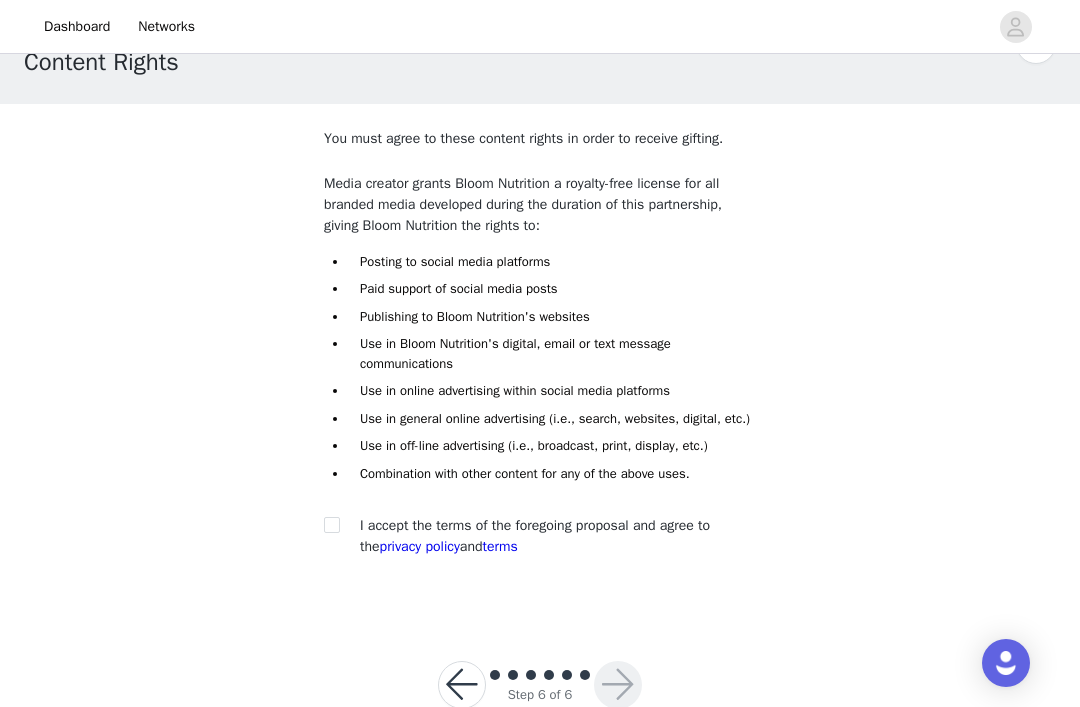 click on "You must agree to these content rights in order to receive gifting.       Media creator grants Bloom Nutrition a royalty-free license for all branded media developed during the duration of this partnership, giving Bloom Nutrition the rights to:   Posting to social media platforms Paid support of social media posts Publishing to Bloom Nutrition's websites Use in Bloom Nutrition's digital, email or text message communications Use in online advertising within social media platforms Use in general online advertising (i.e., search, websites, digital, etc.) Use in off-line advertising (i.e., broadcast, print, display, etc.) Combination with other content for any of the above uses.
I accept the terms of the foregoing proposal and agree to the
privacy policy
and
terms" at bounding box center [540, 347] 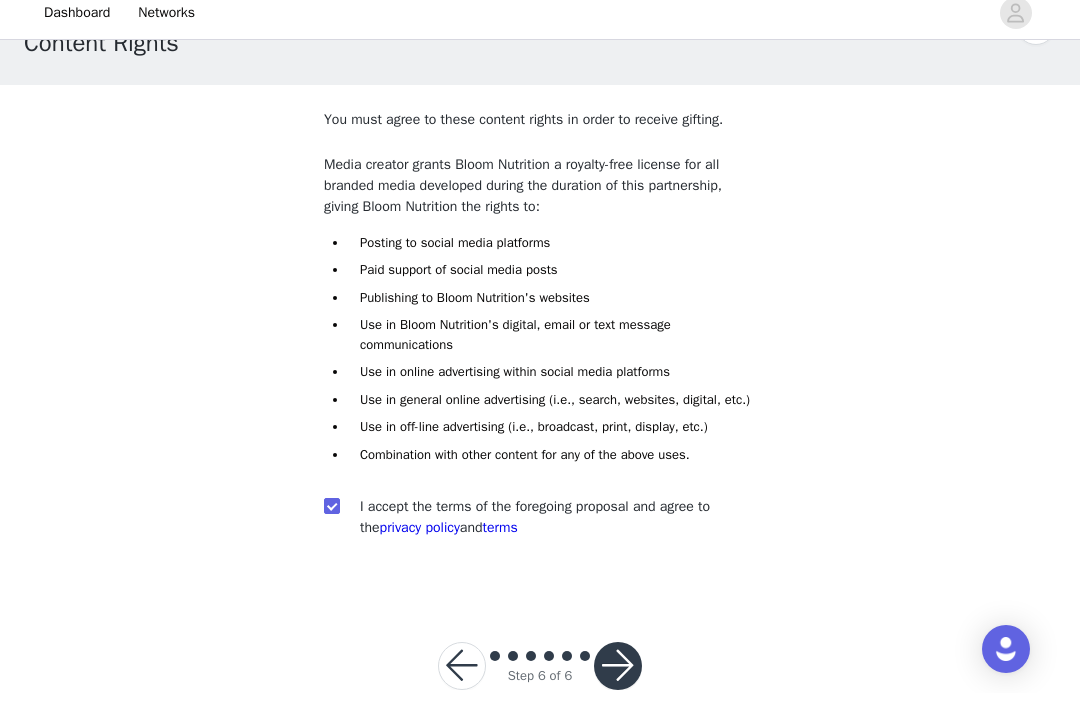 scroll, scrollTop: 62, scrollLeft: 0, axis: vertical 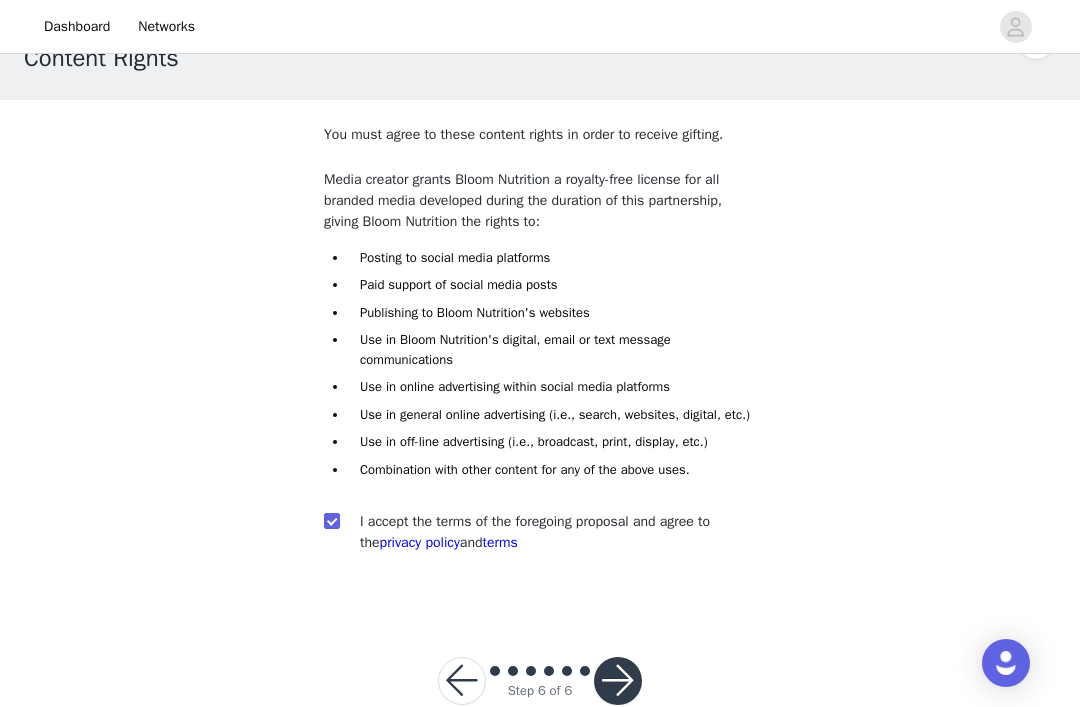 click at bounding box center [618, 681] 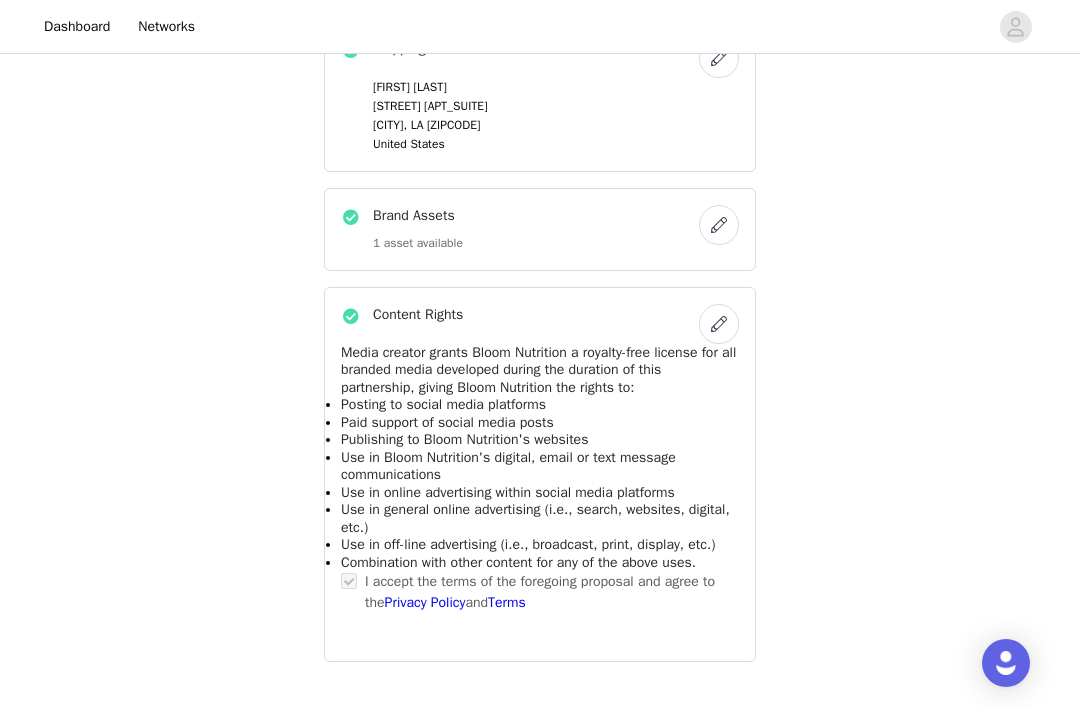 scroll, scrollTop: 759, scrollLeft: 0, axis: vertical 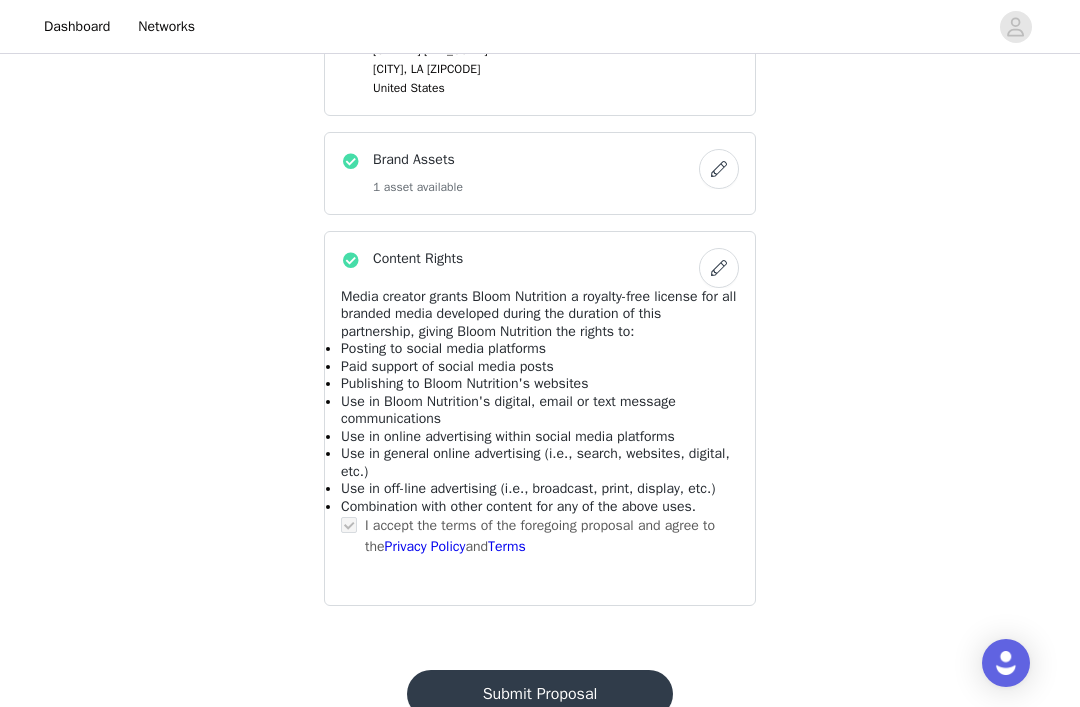 click on "Submit Proposal" at bounding box center [540, 694] 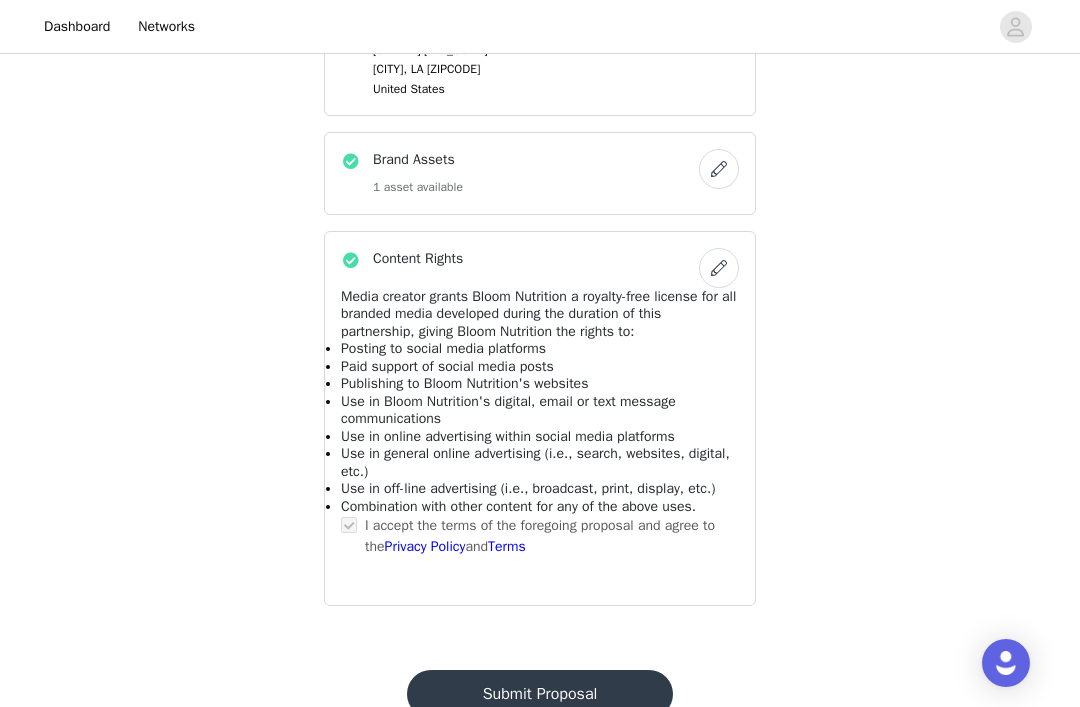 scroll, scrollTop: 0, scrollLeft: 0, axis: both 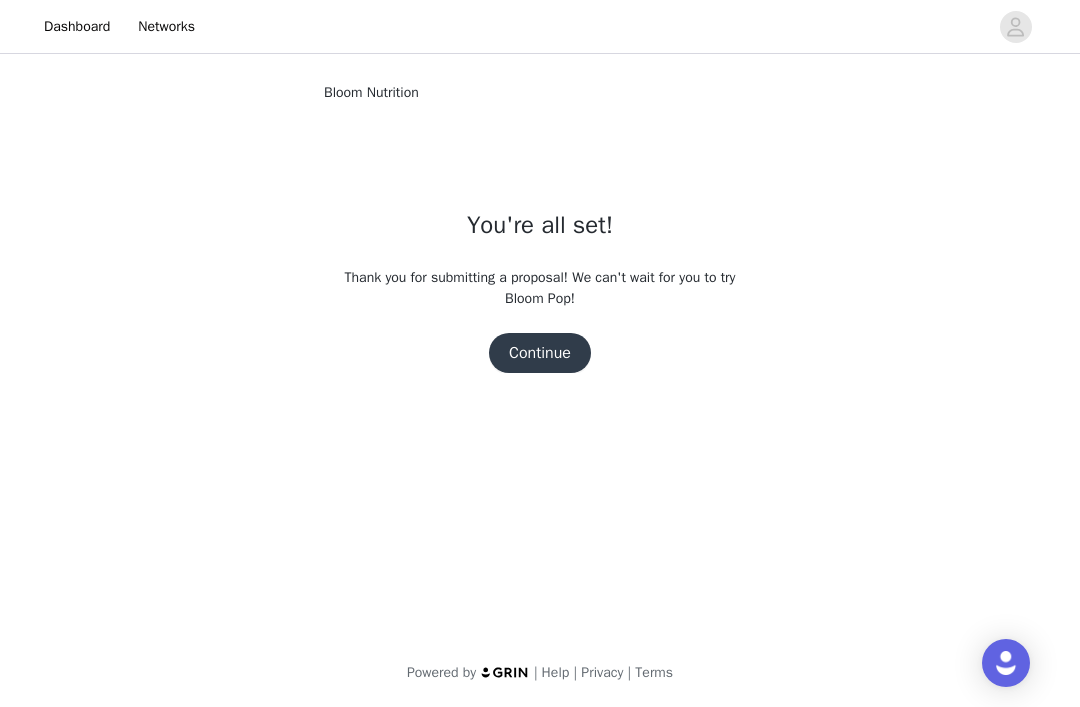 click on "Continue" at bounding box center [540, 353] 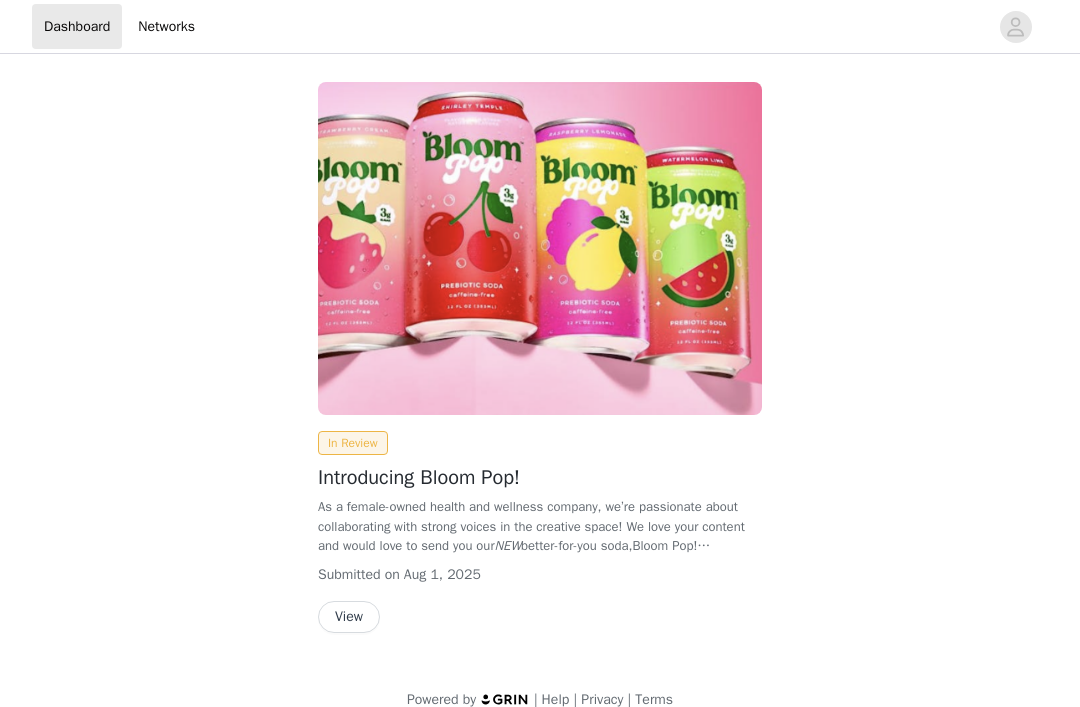 scroll, scrollTop: 0, scrollLeft: 0, axis: both 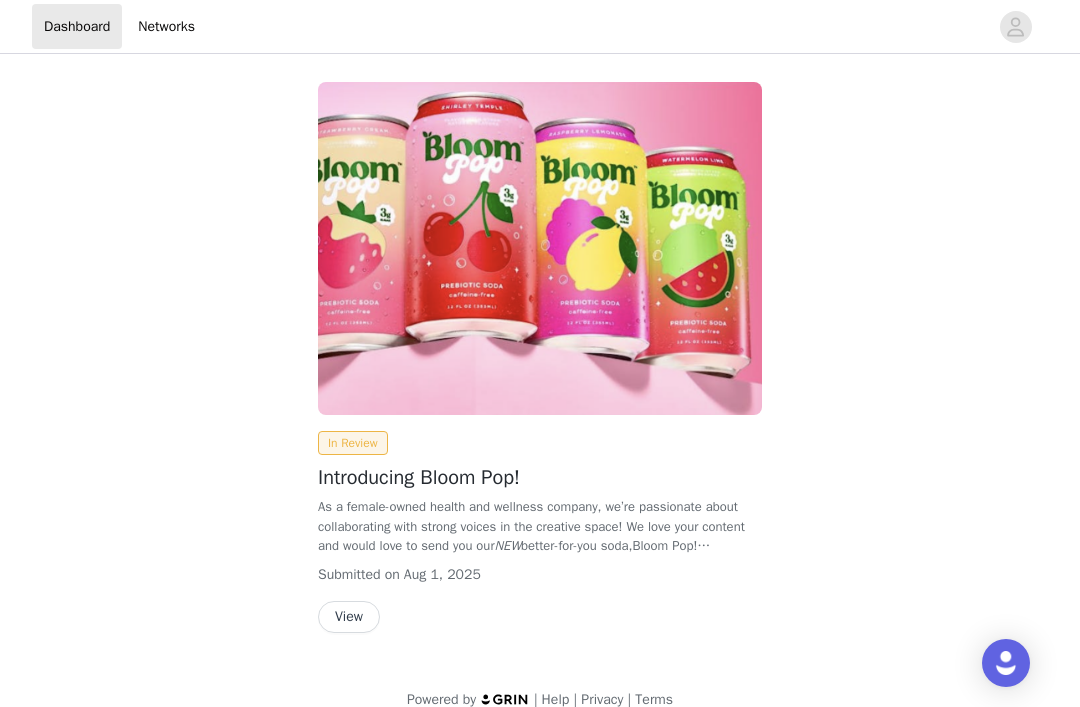 click 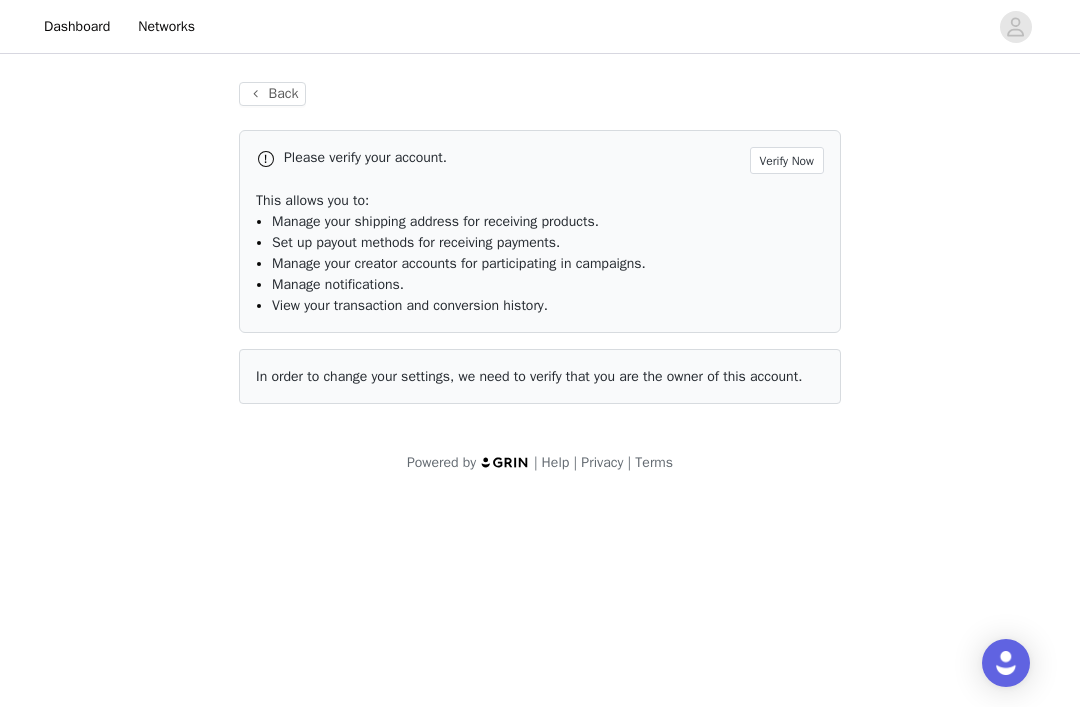 click on "Verify Now" at bounding box center [787, 160] 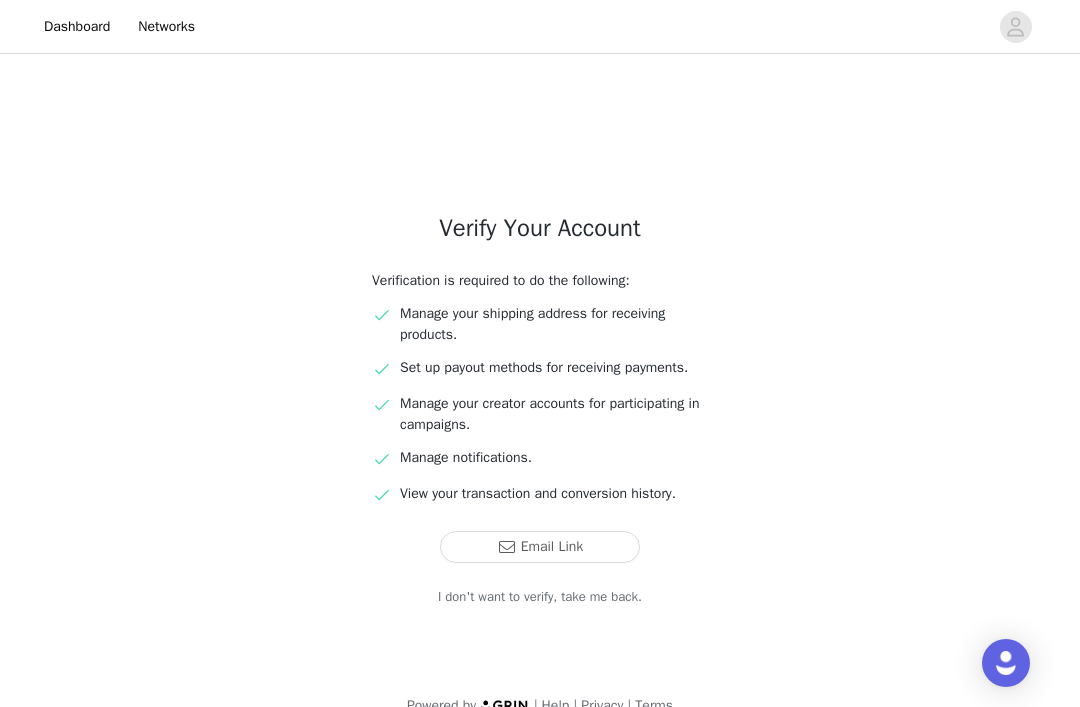 click on "Email Link" at bounding box center [540, 547] 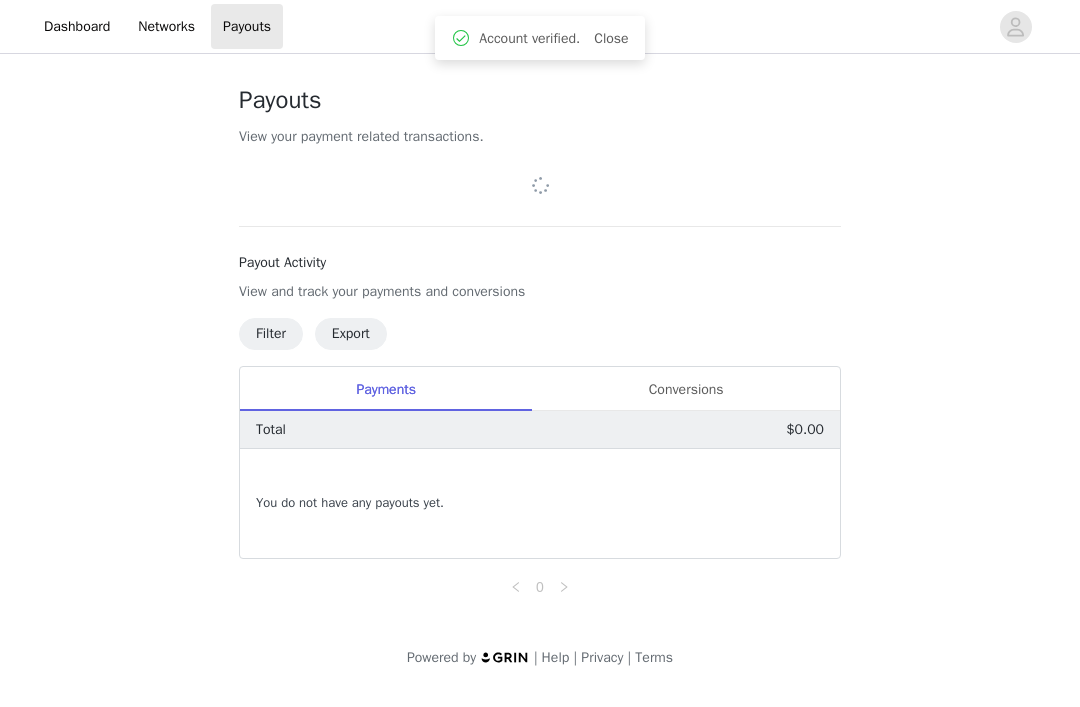scroll, scrollTop: 0, scrollLeft: 0, axis: both 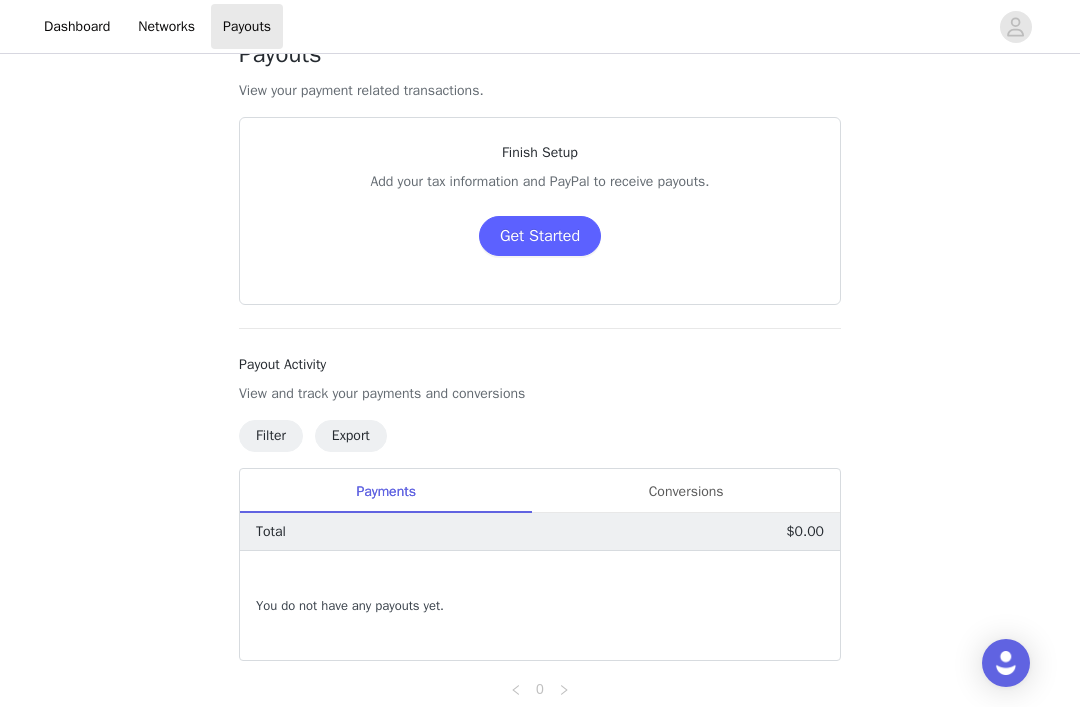 click on "Dashboard" at bounding box center [77, 26] 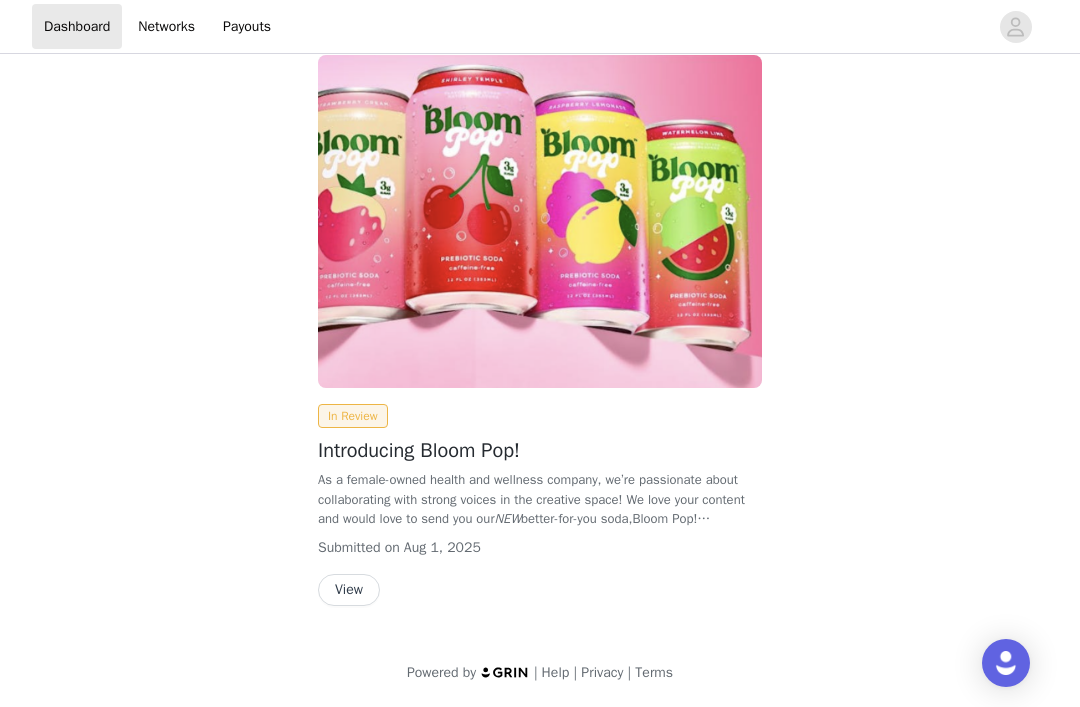 scroll, scrollTop: 25, scrollLeft: 0, axis: vertical 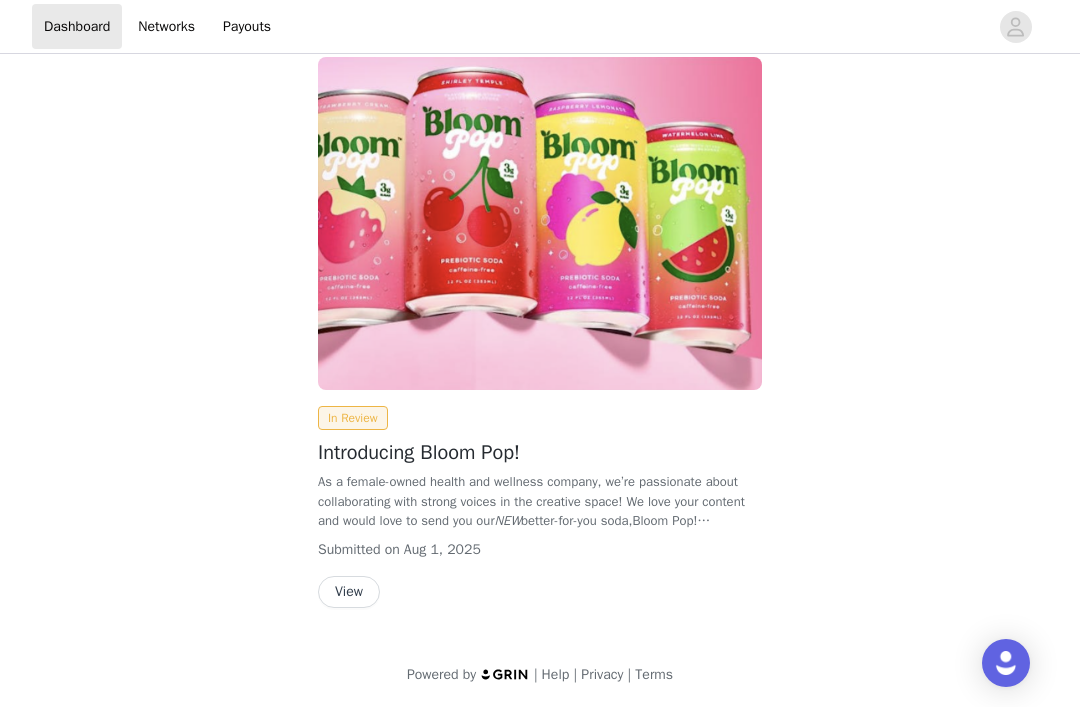 click at bounding box center [1016, 27] 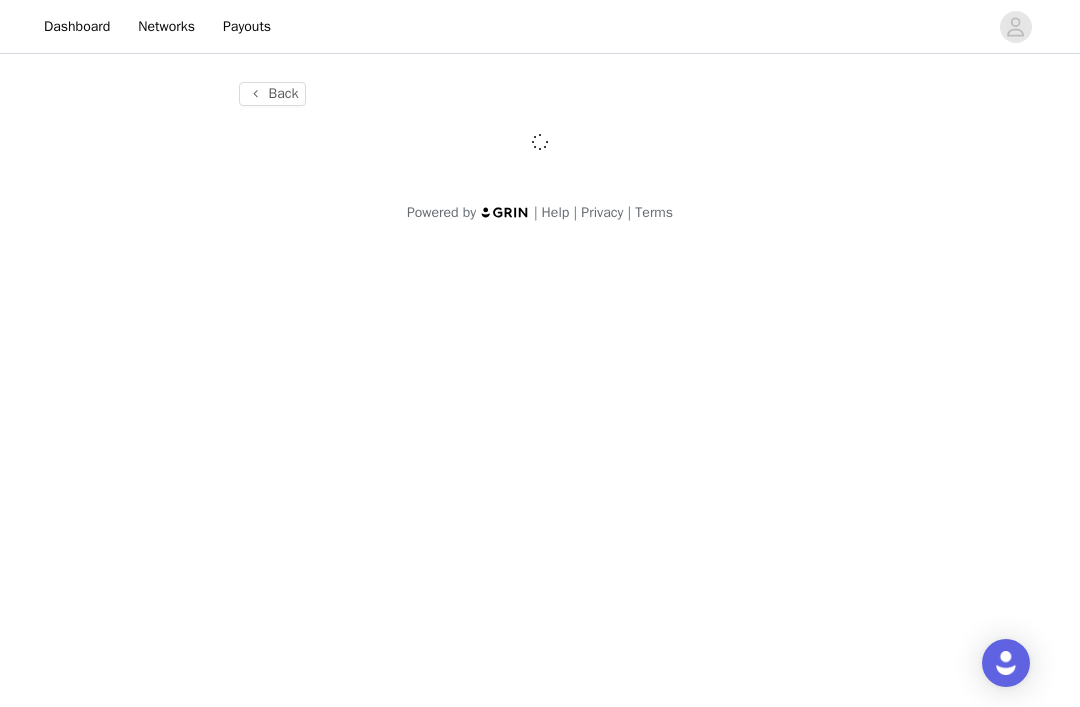 scroll, scrollTop: 0, scrollLeft: 0, axis: both 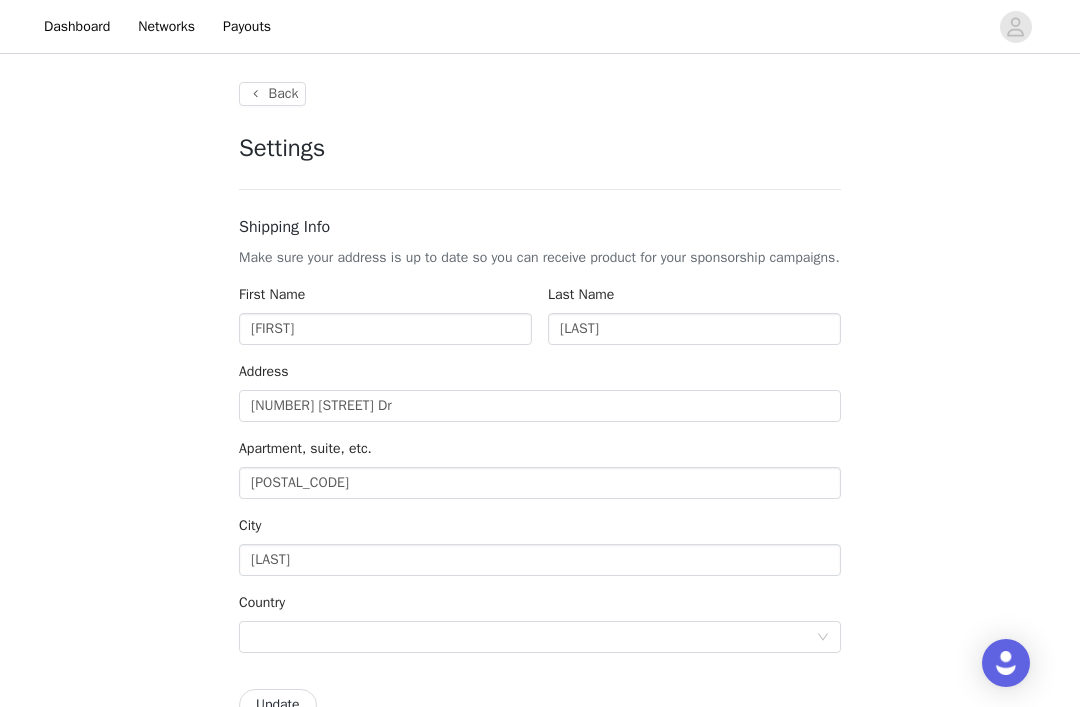 type on "+1 (United States)" 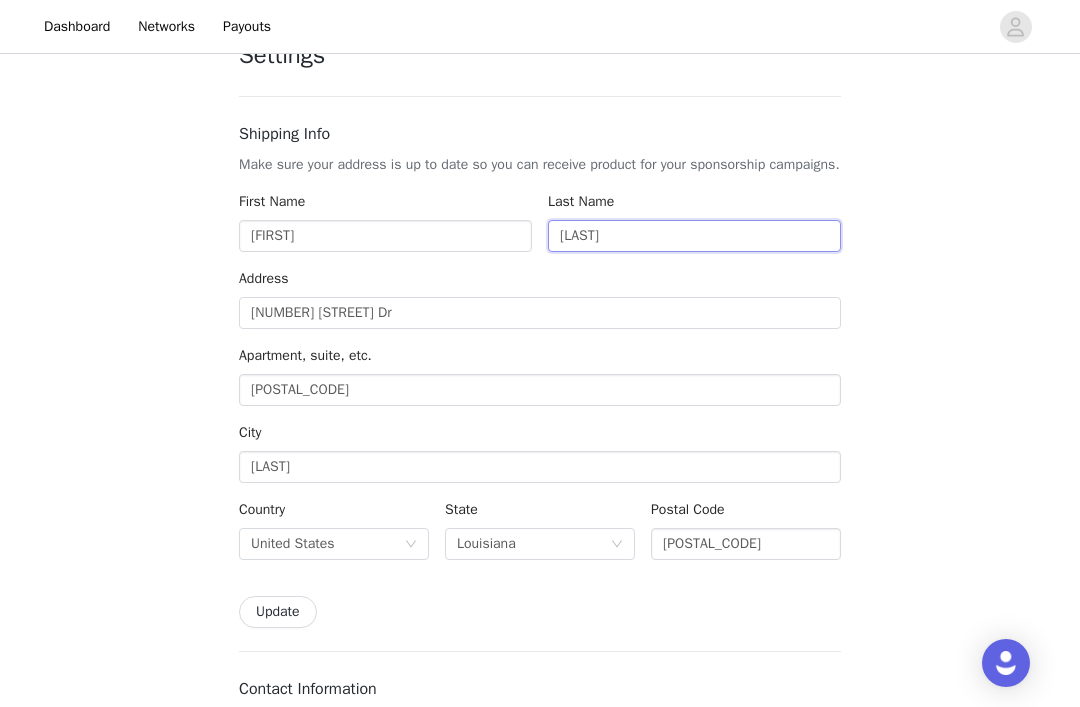 click on "[LAST]" at bounding box center [694, 236] 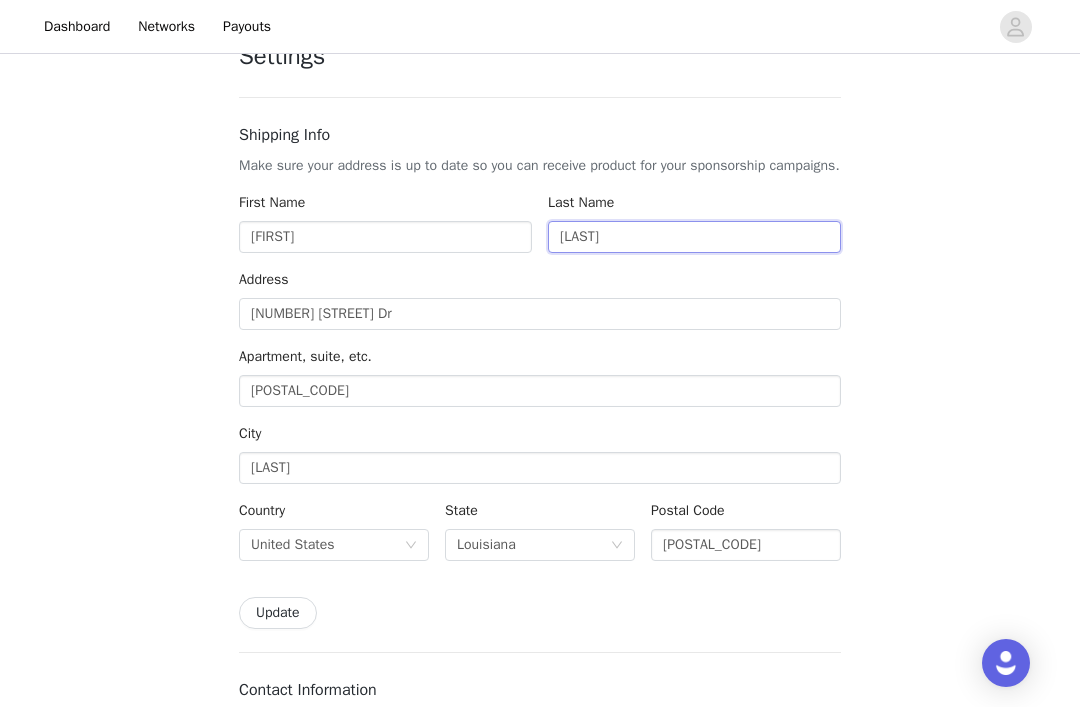 click on "[LAST]" at bounding box center (694, 237) 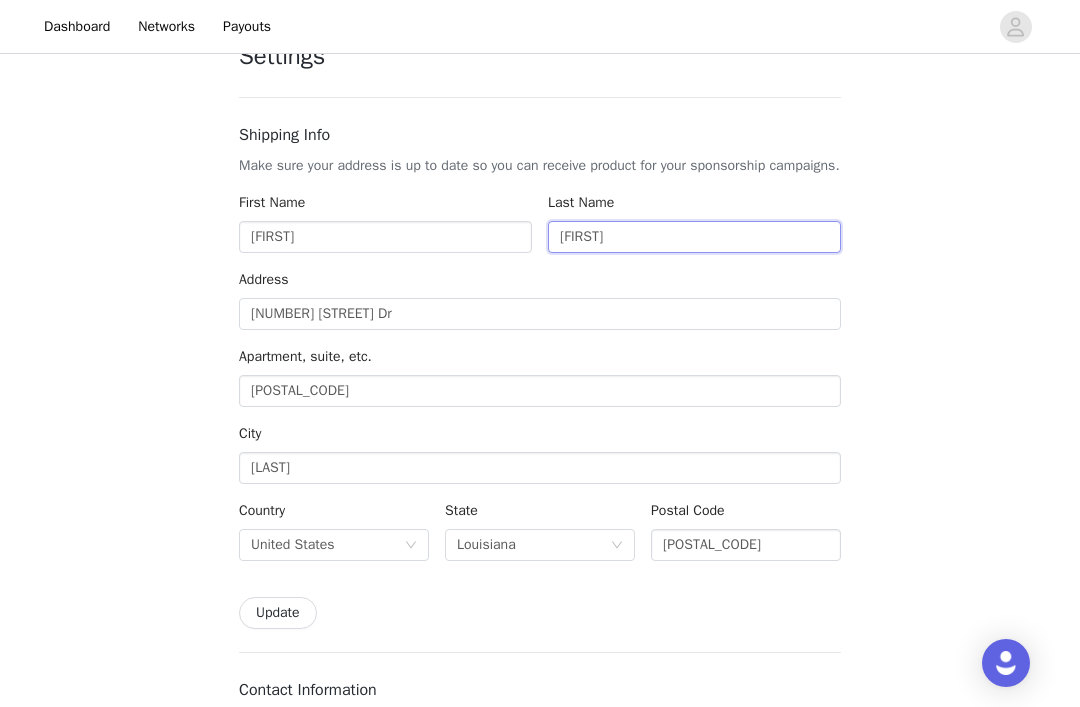 type on "[FIRST]" 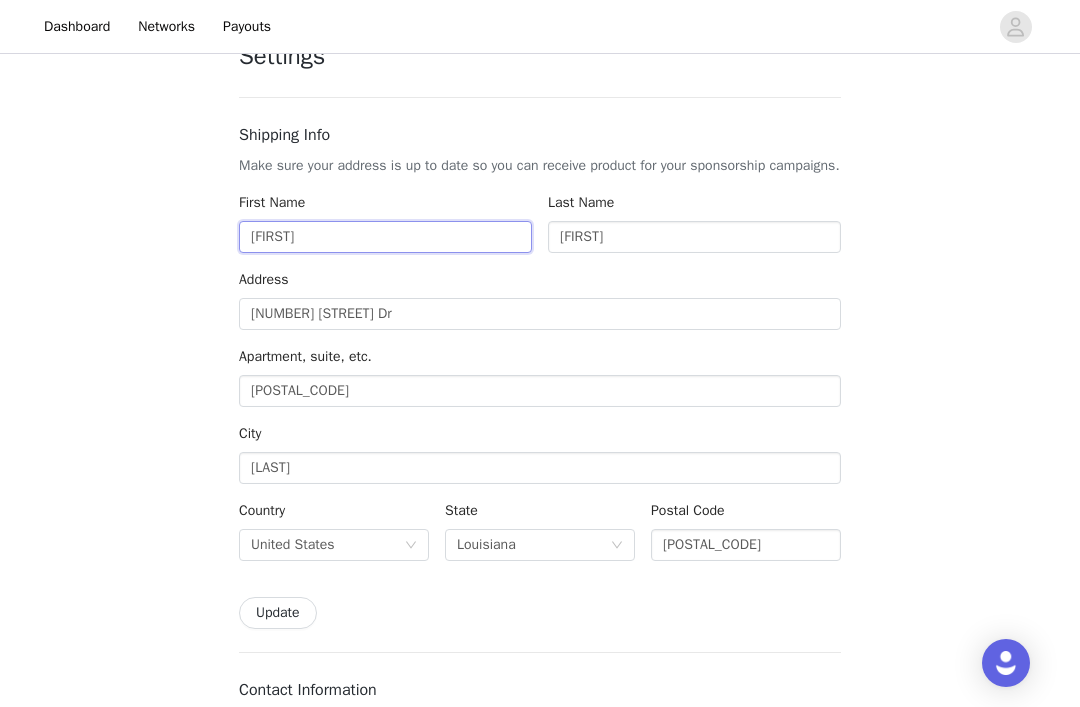 click on "[FIRST]" at bounding box center [385, 237] 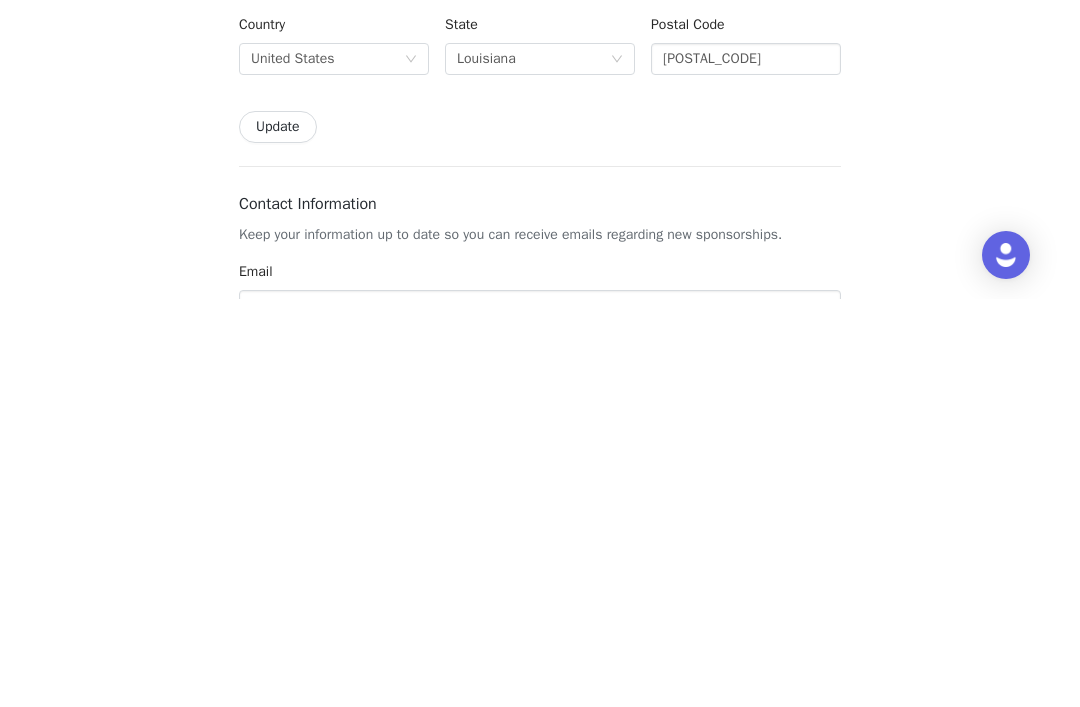 type on "[FIRST]" 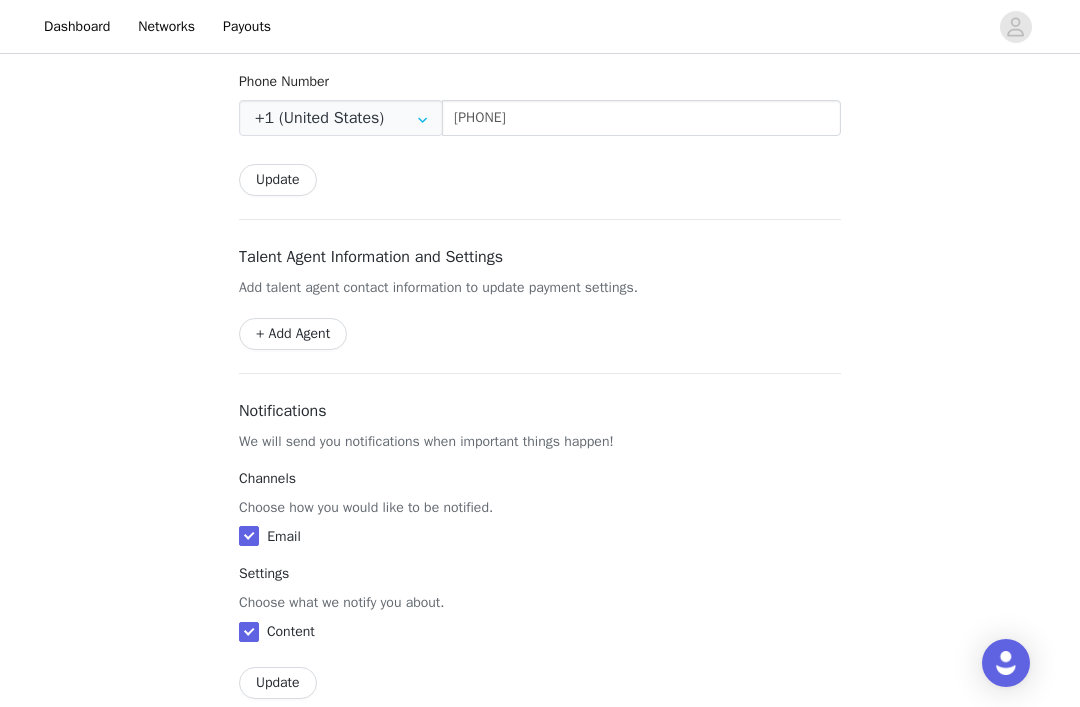 scroll, scrollTop: 1115, scrollLeft: 0, axis: vertical 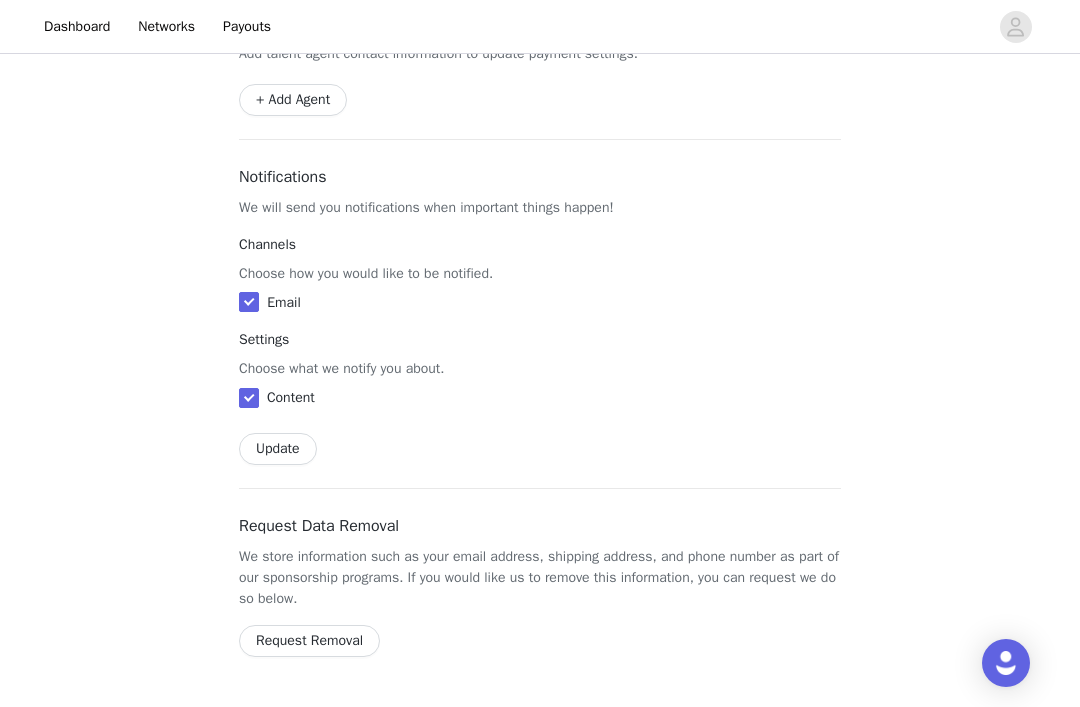 click on "Request Removal" at bounding box center [309, 641] 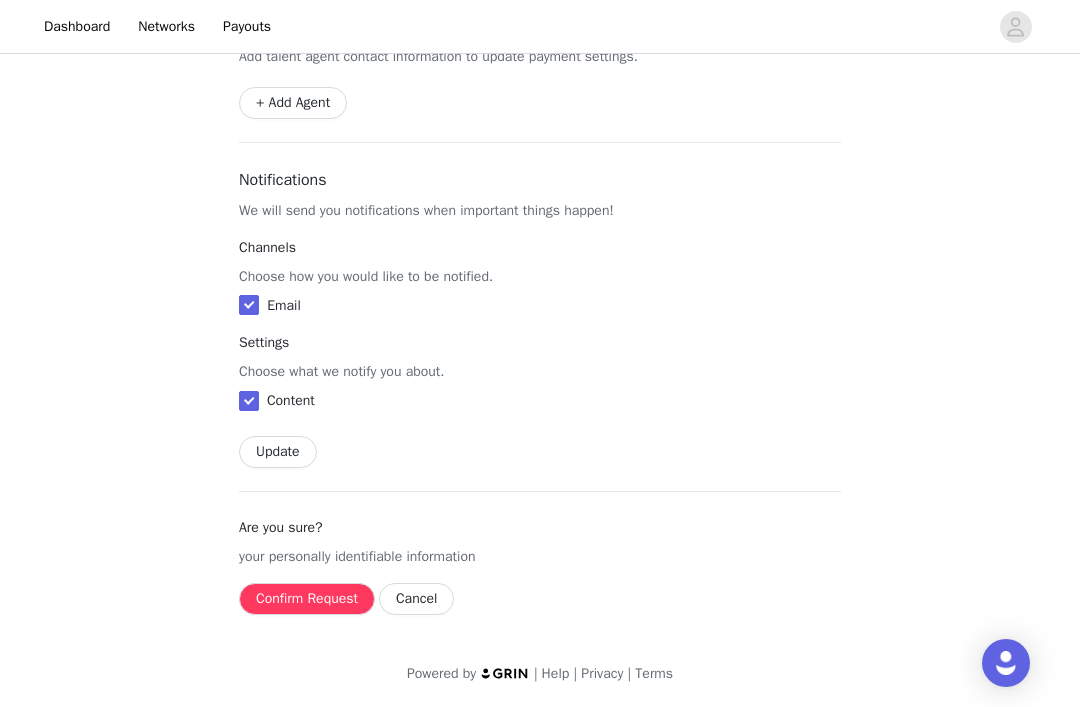 click on "Cancel" at bounding box center [416, 599] 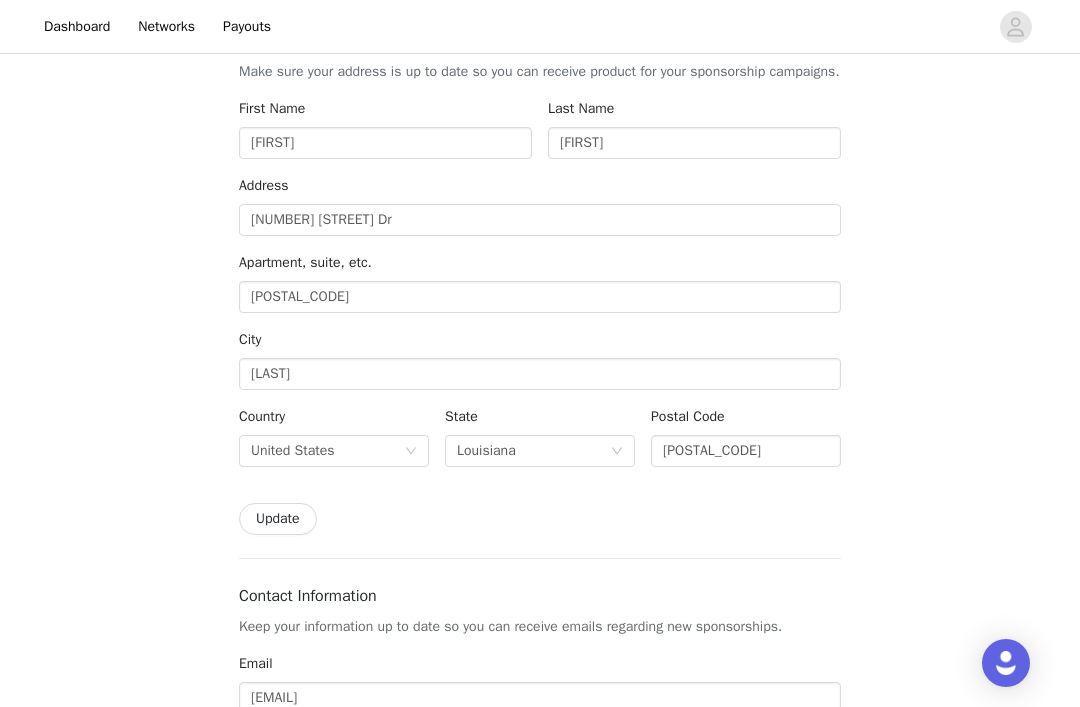scroll, scrollTop: 0, scrollLeft: 0, axis: both 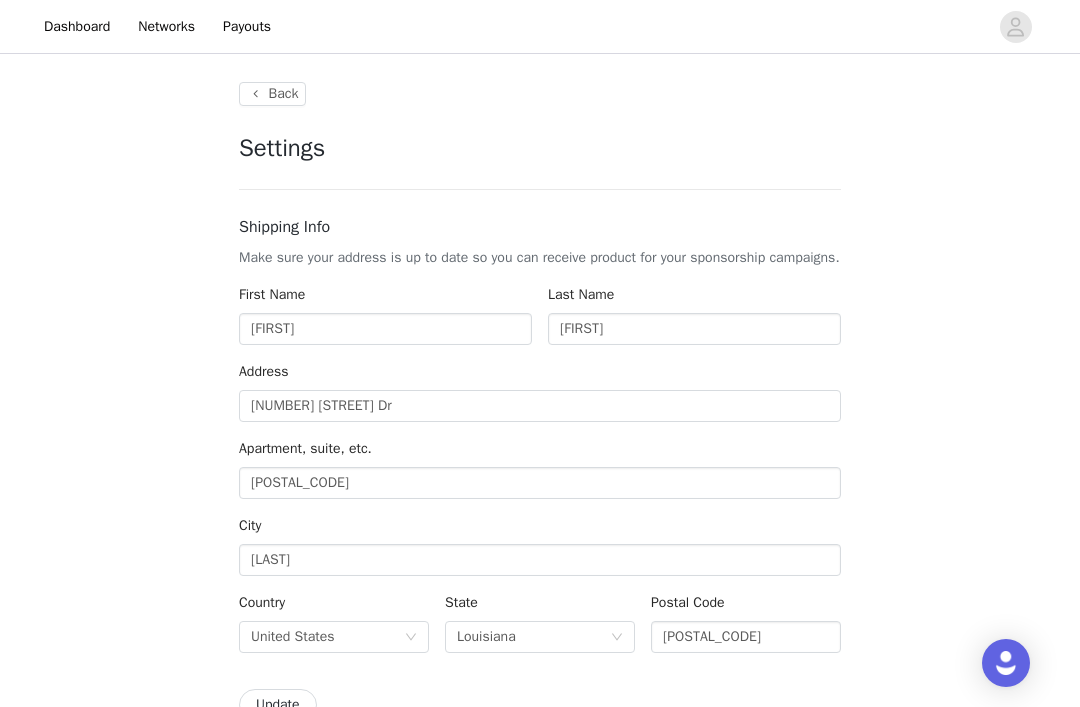 click on "Networks" at bounding box center [166, 26] 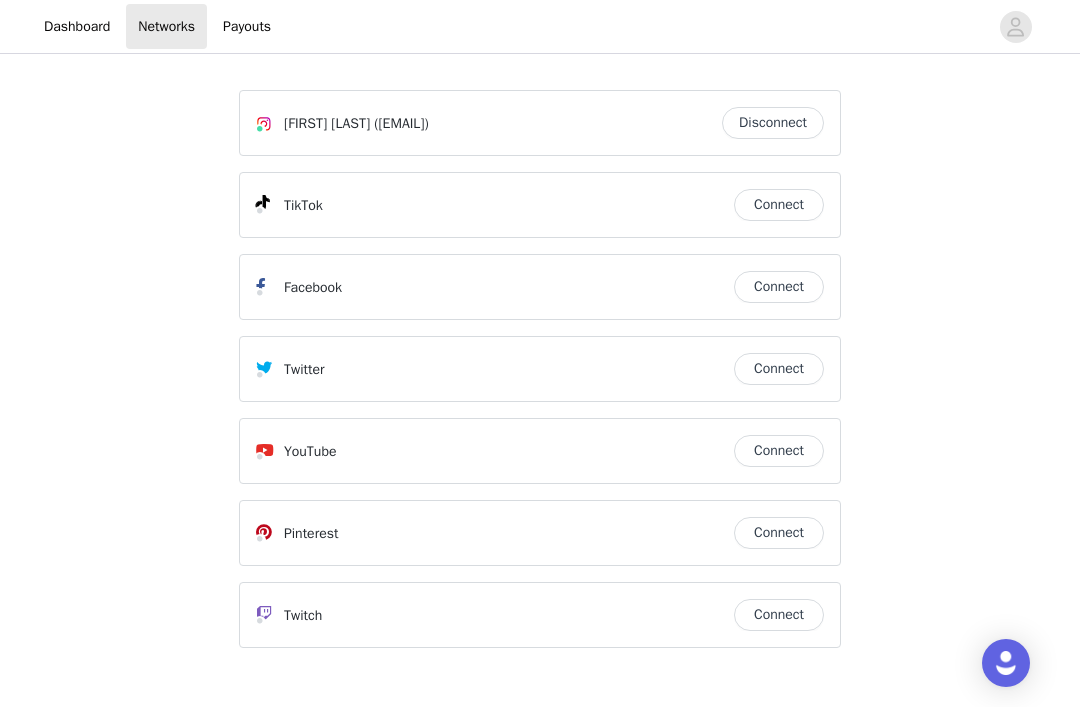 scroll, scrollTop: 50, scrollLeft: 0, axis: vertical 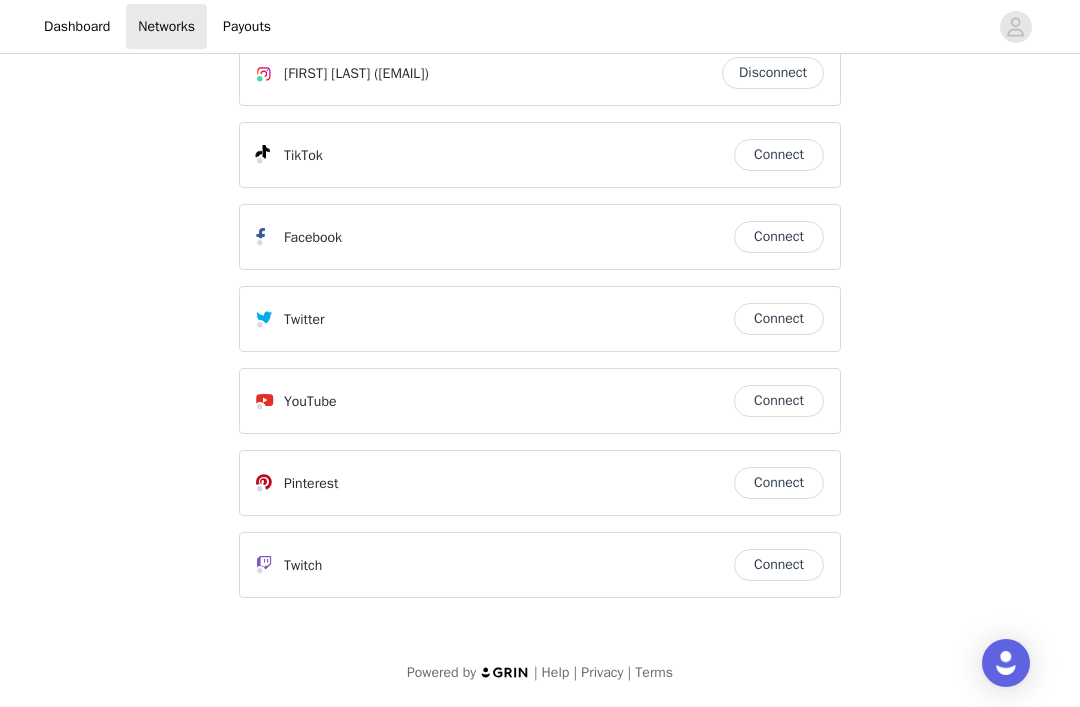 click on "Dashboard" at bounding box center (77, 26) 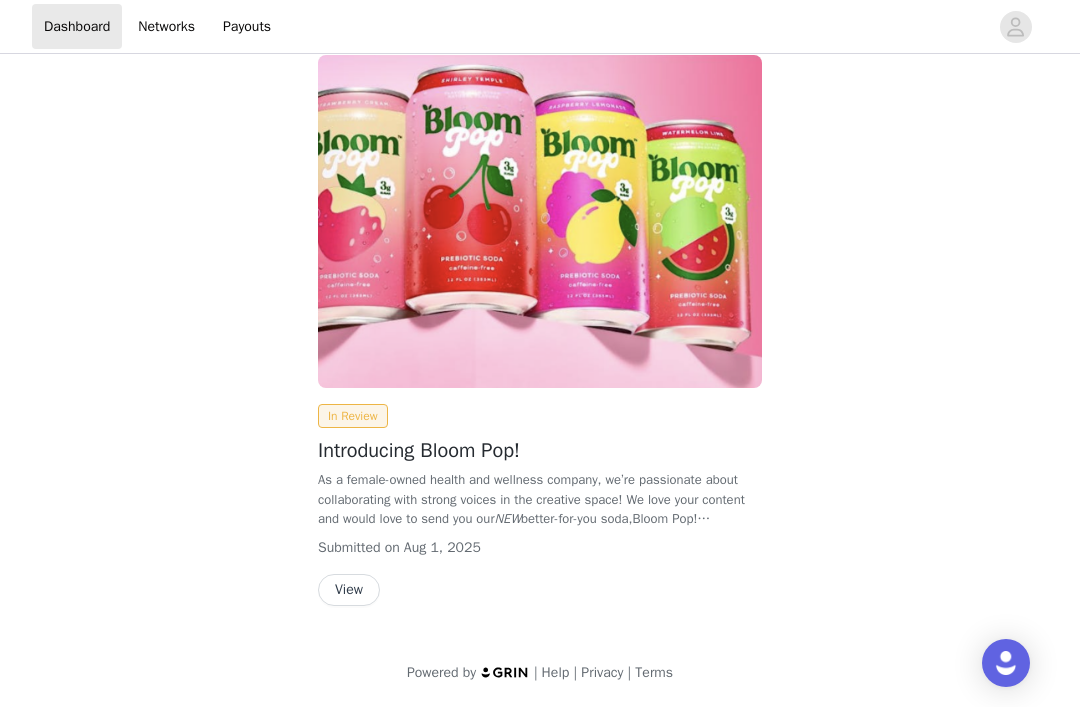 scroll, scrollTop: 25, scrollLeft: 0, axis: vertical 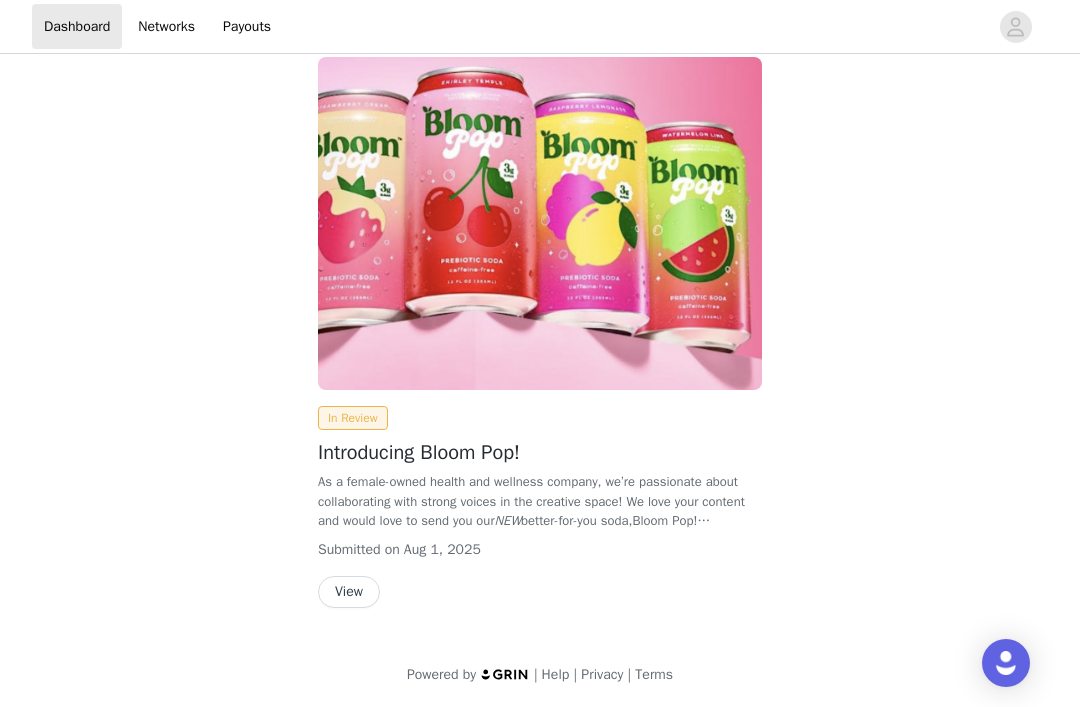 click on "Networks" at bounding box center (166, 26) 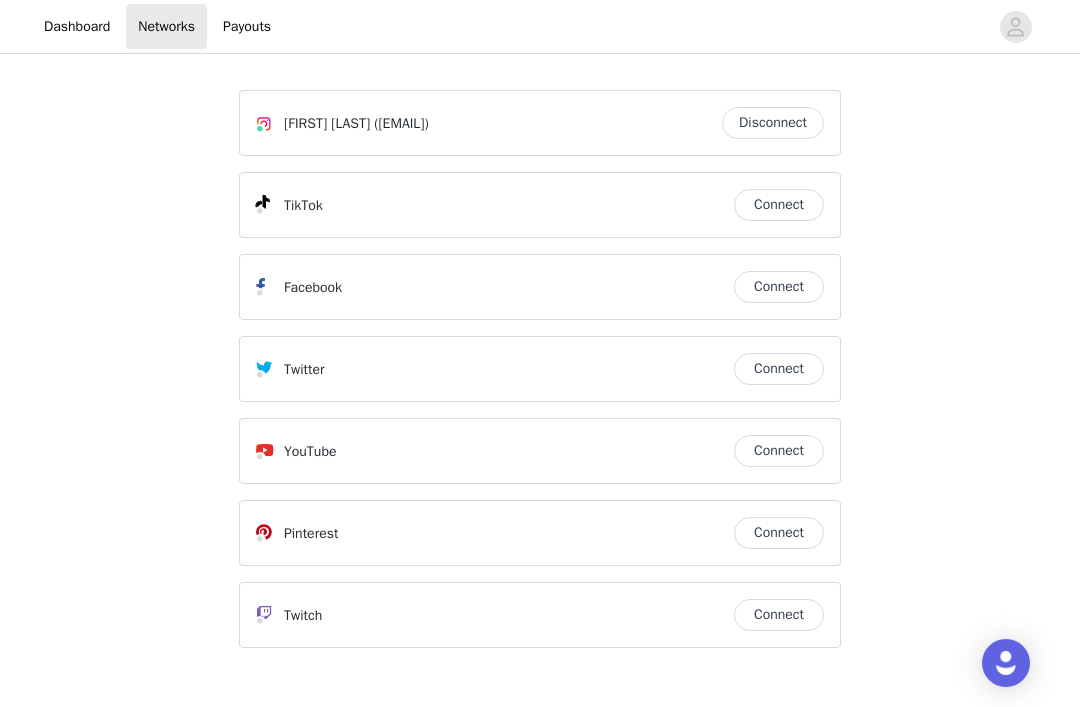 click on "Connect" at bounding box center [779, 205] 